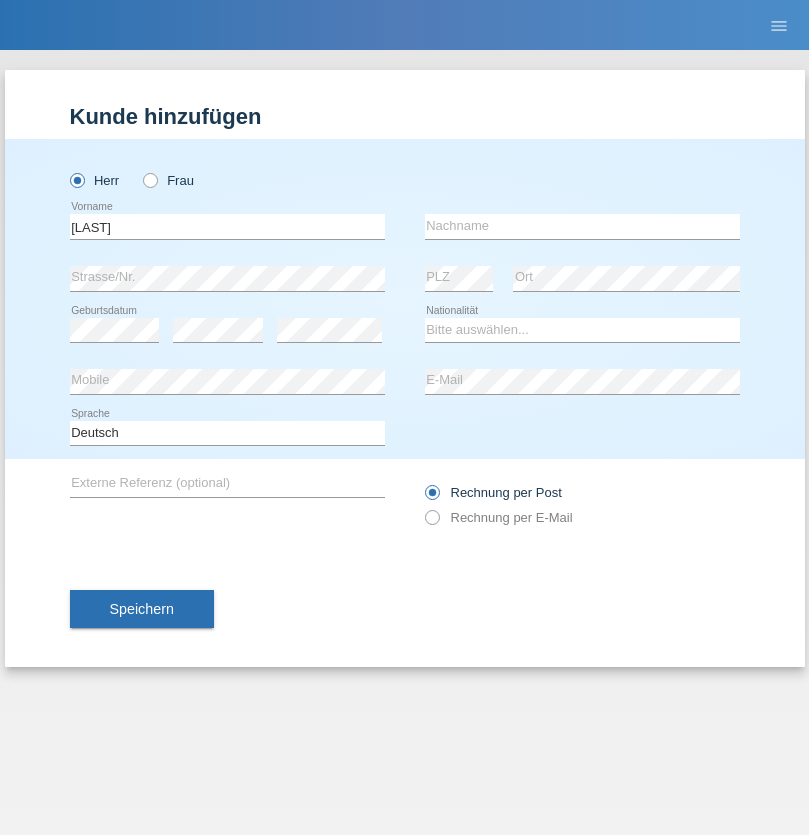 scroll, scrollTop: 0, scrollLeft: 0, axis: both 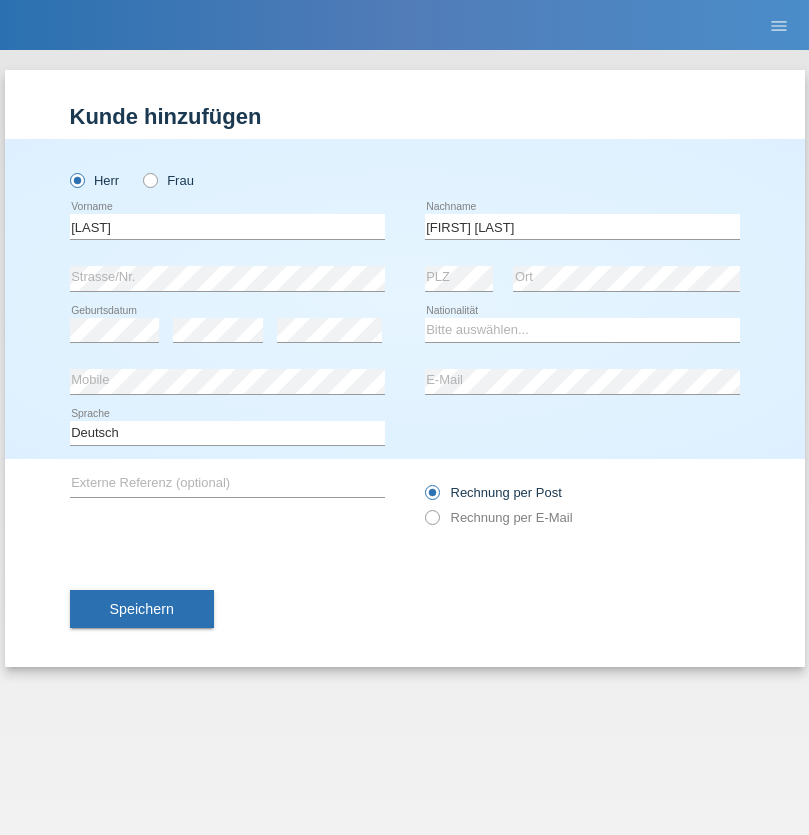 type on "[FIRST] [LAST]" 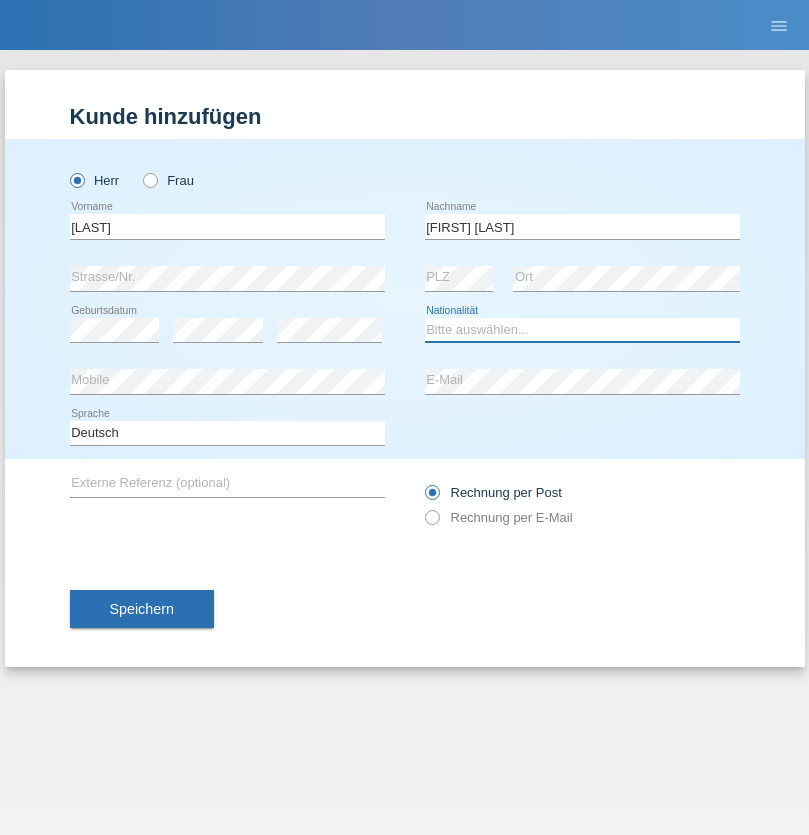select on "CH" 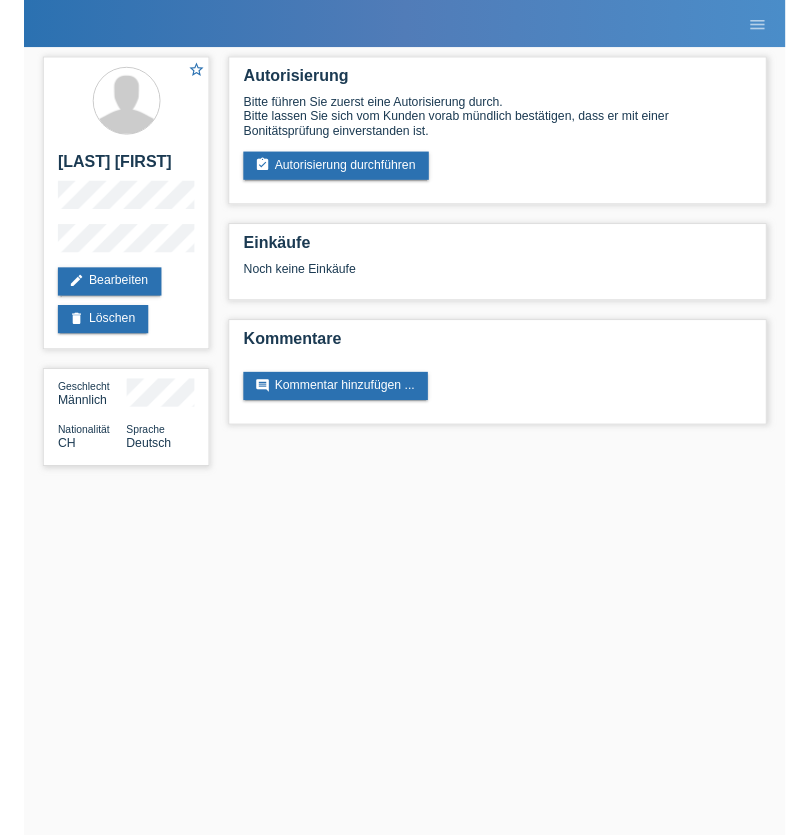 scroll, scrollTop: 0, scrollLeft: 0, axis: both 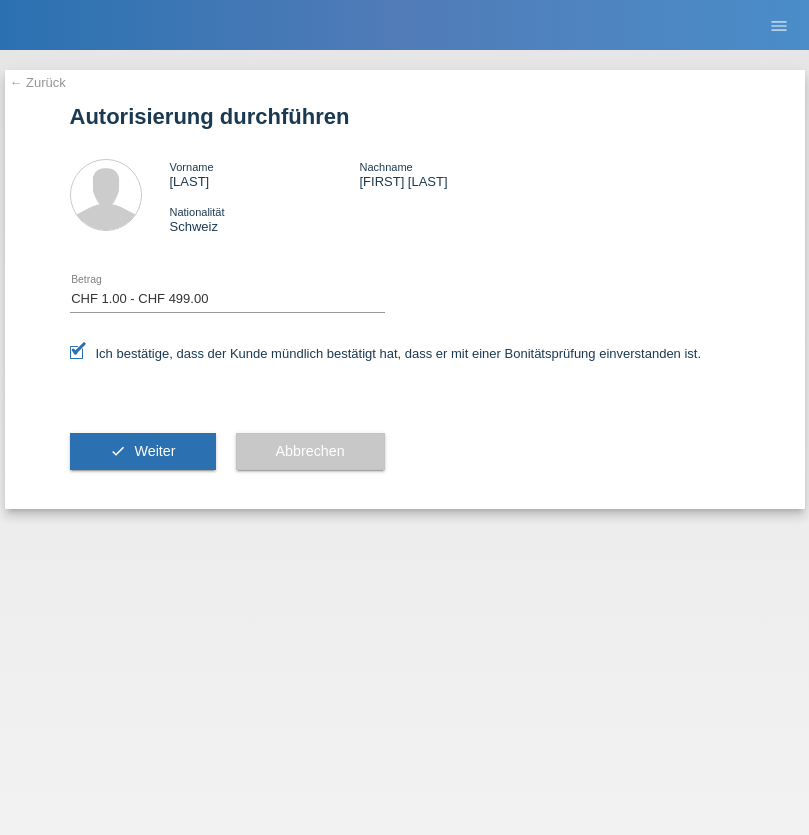 select on "1" 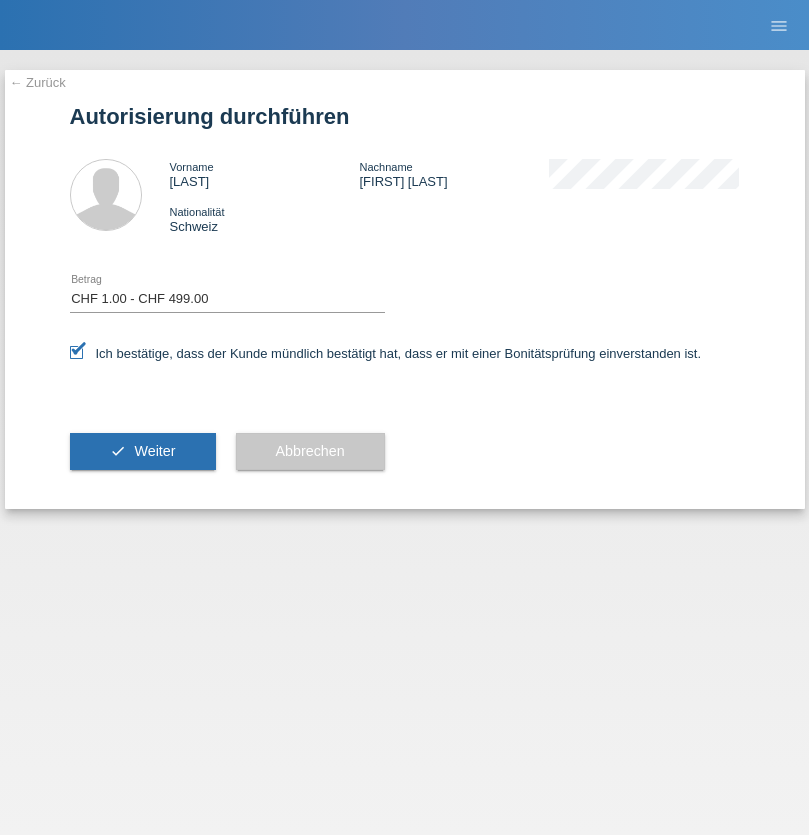scroll, scrollTop: 0, scrollLeft: 0, axis: both 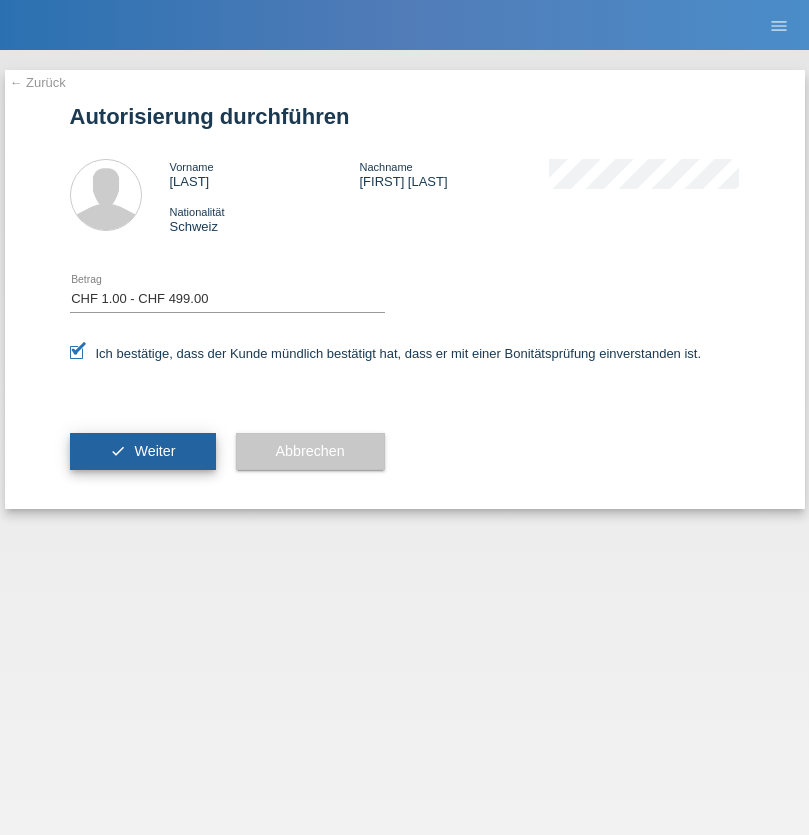 click on "Weiter" at bounding box center [154, 451] 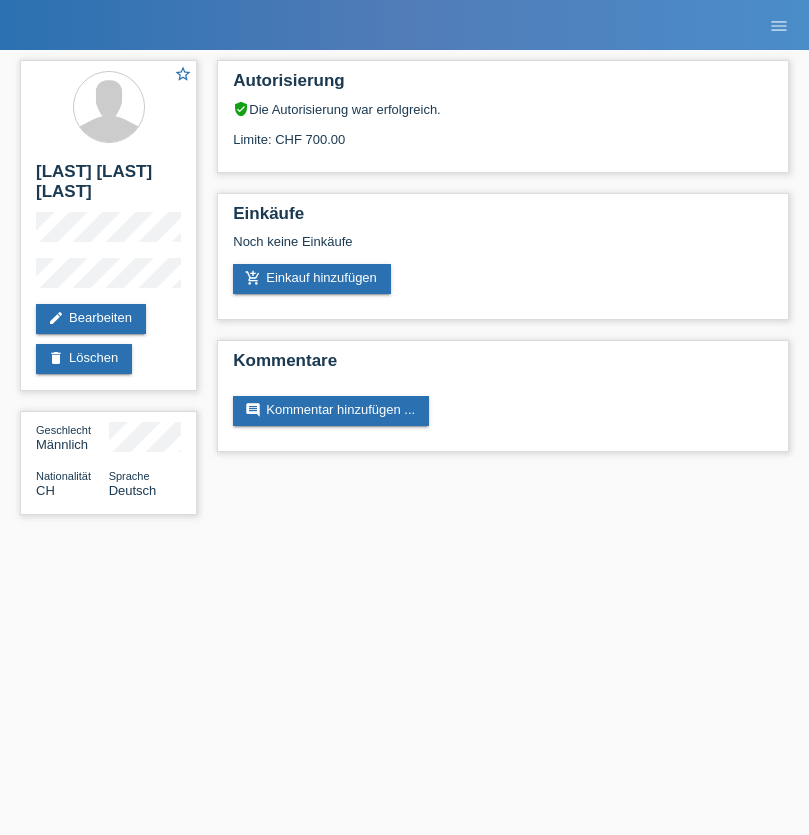 scroll, scrollTop: 0, scrollLeft: 0, axis: both 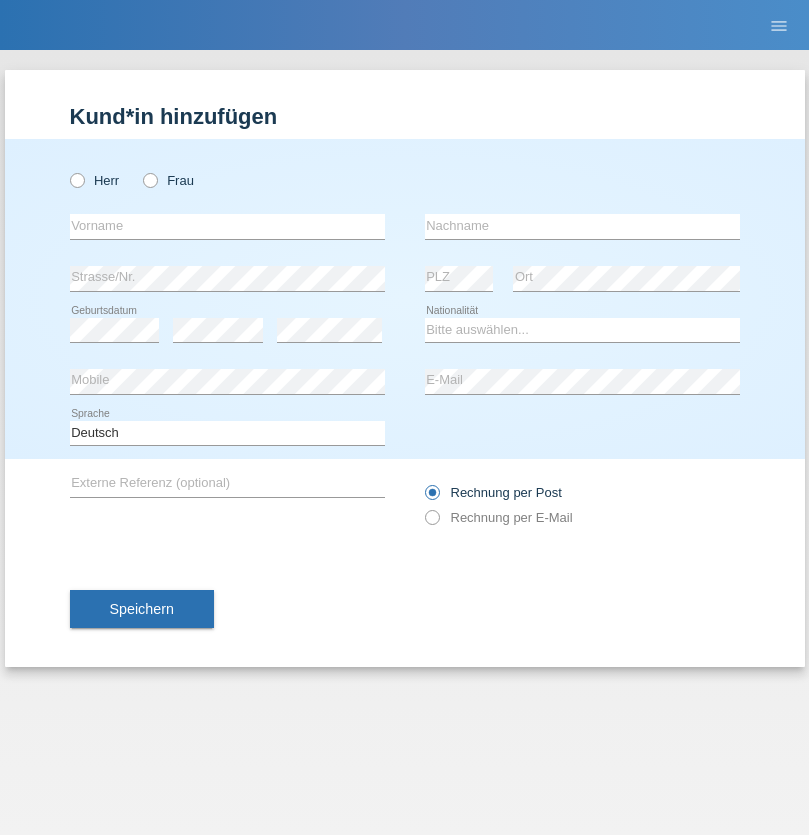 radio on "true" 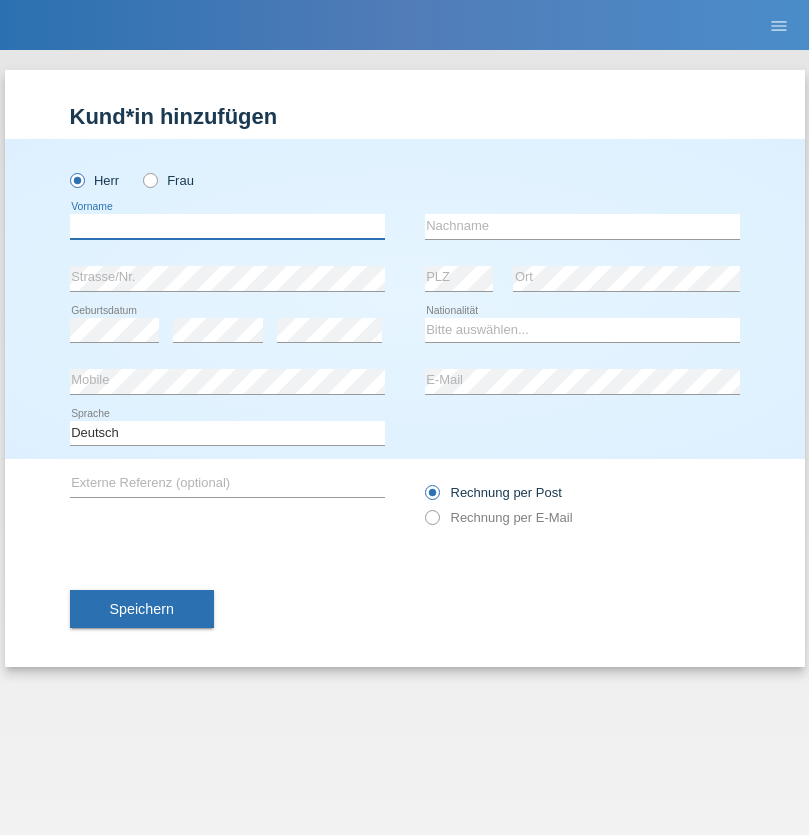 click at bounding box center [227, 226] 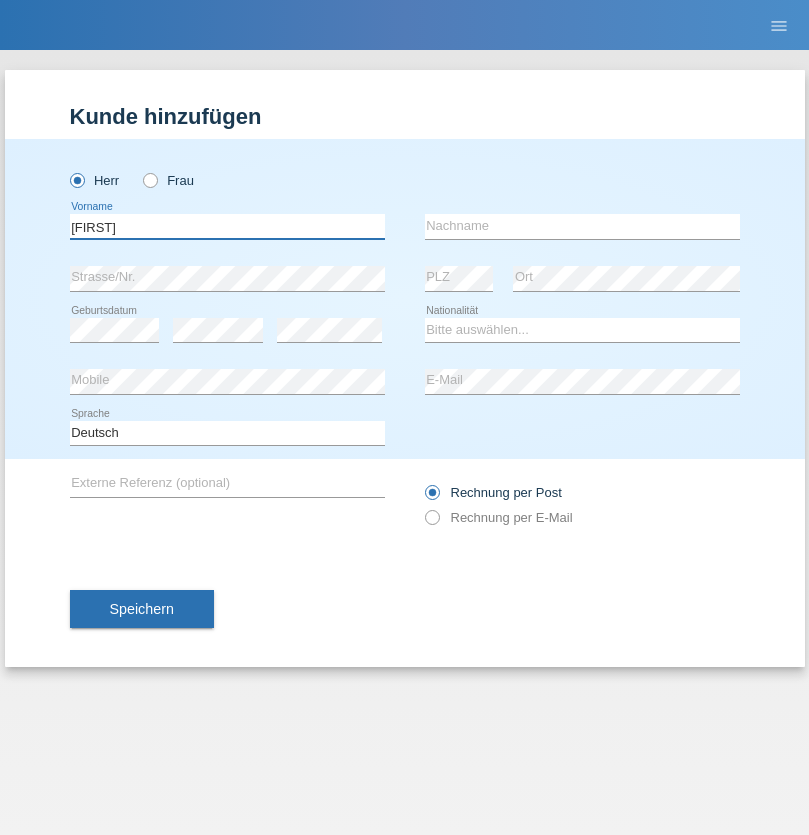 type on "Dominik" 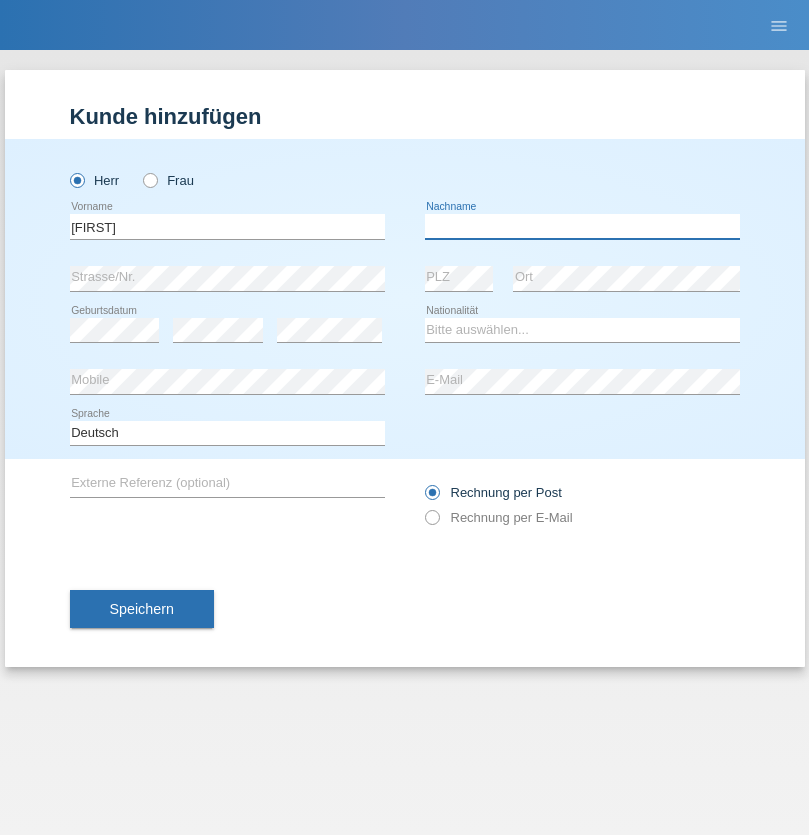 click at bounding box center [582, 226] 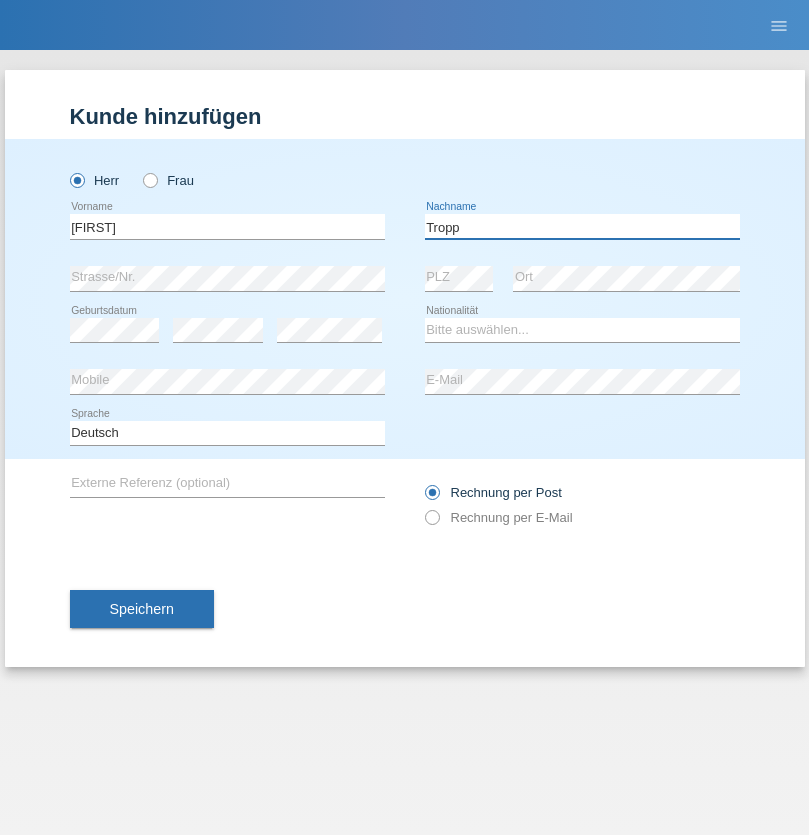 type on "Tropp" 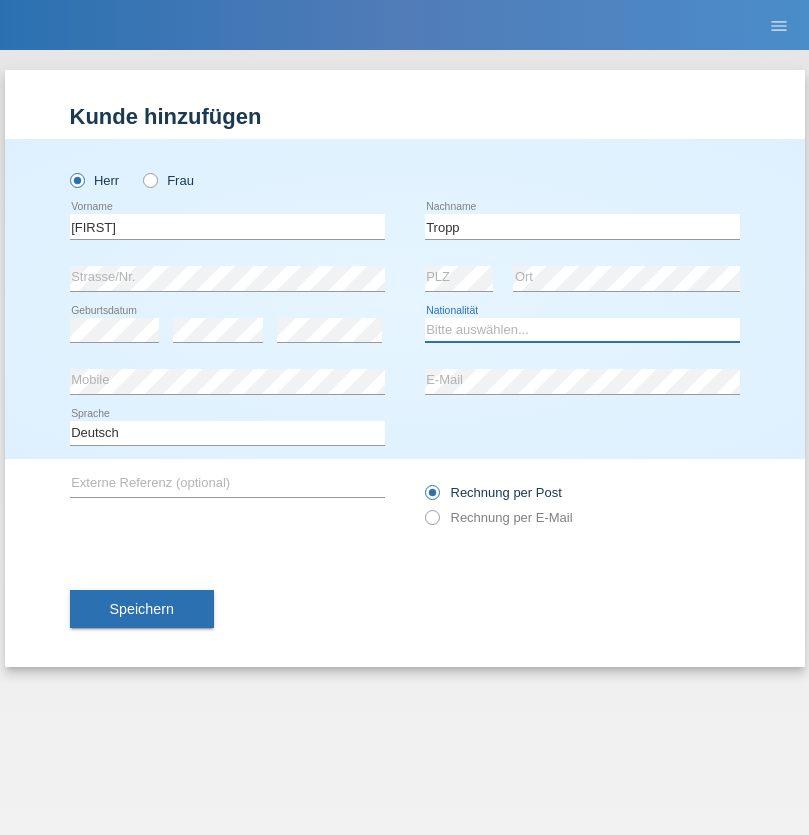 select on "SK" 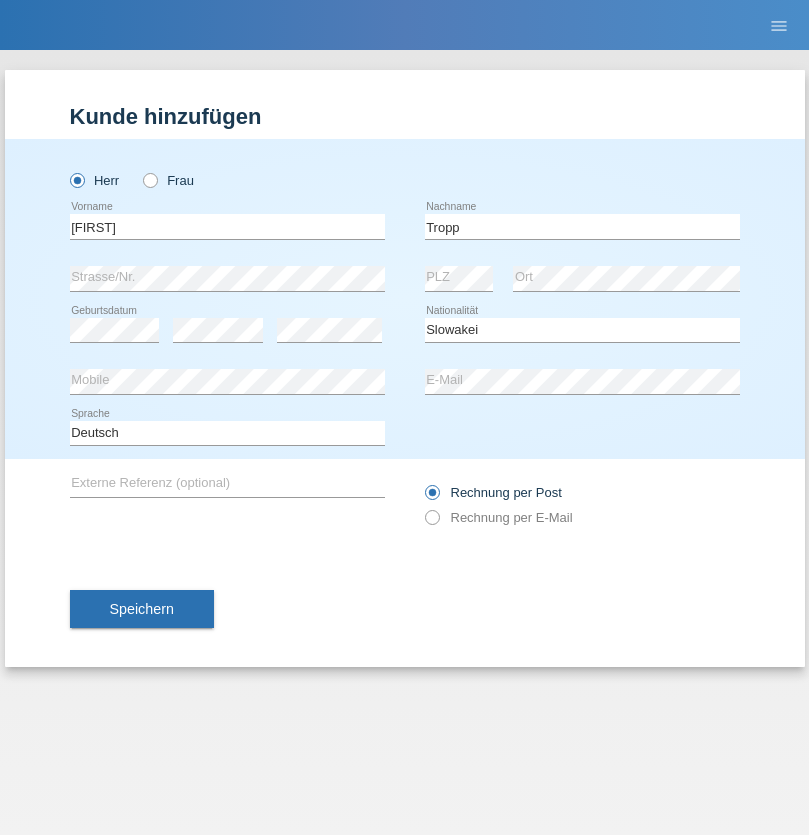 select on "C" 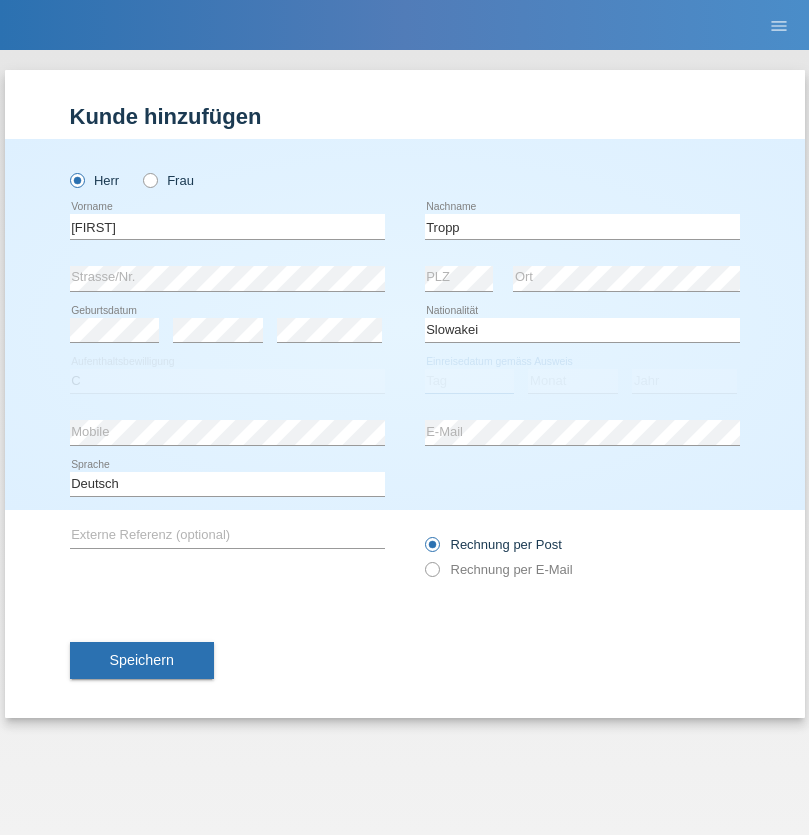 select on "06" 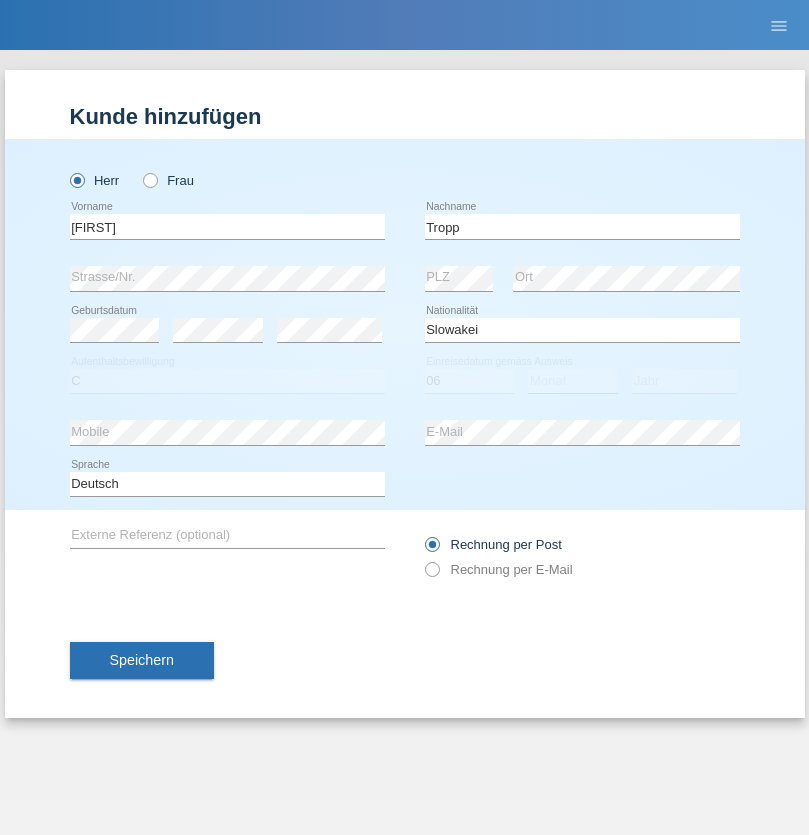 select on "08" 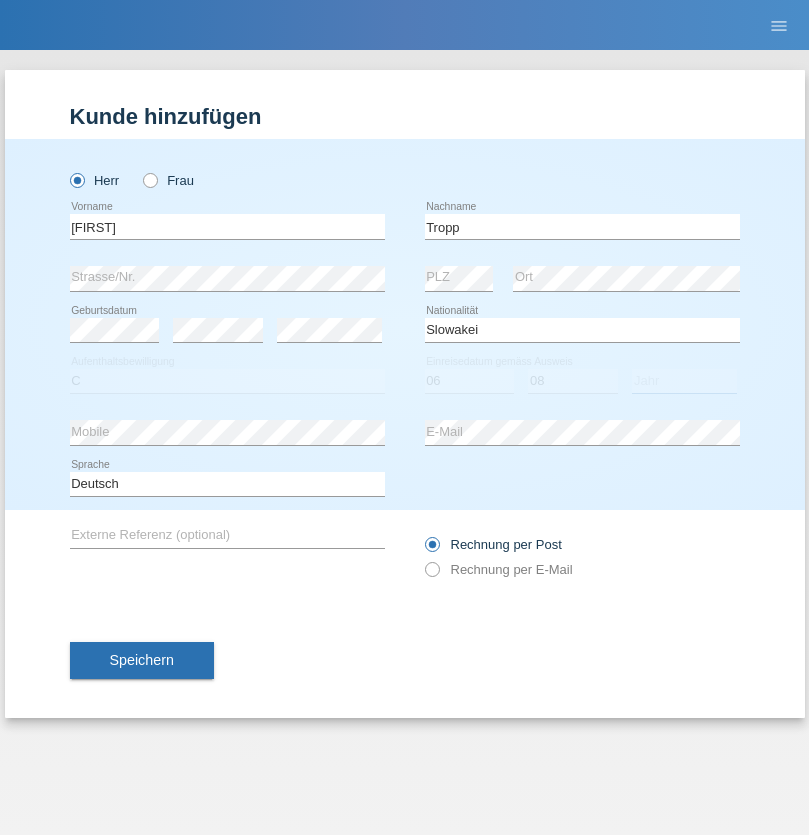 select on "2021" 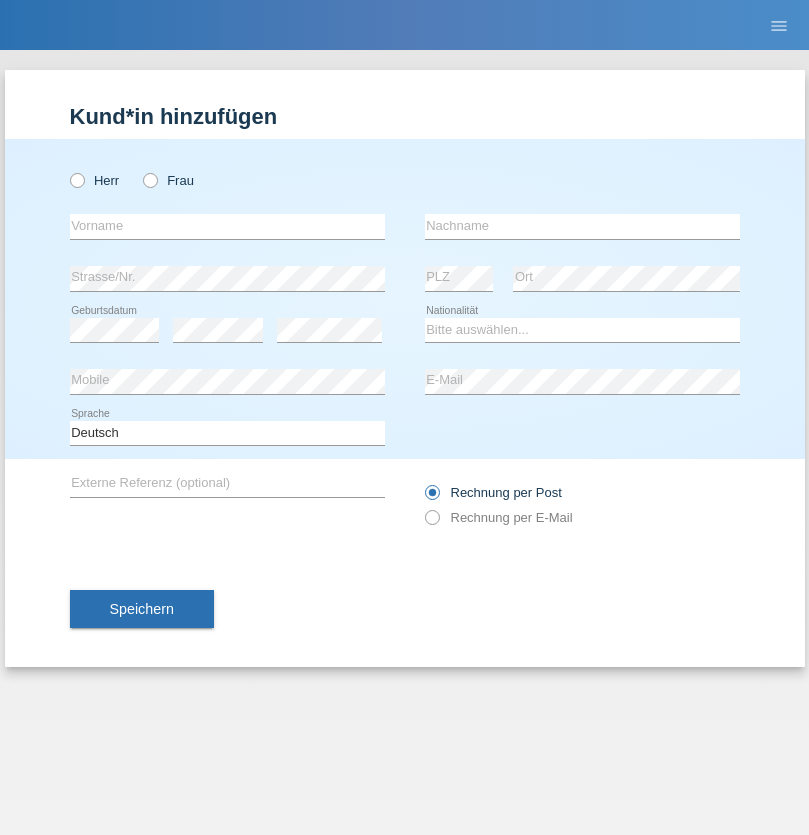scroll, scrollTop: 0, scrollLeft: 0, axis: both 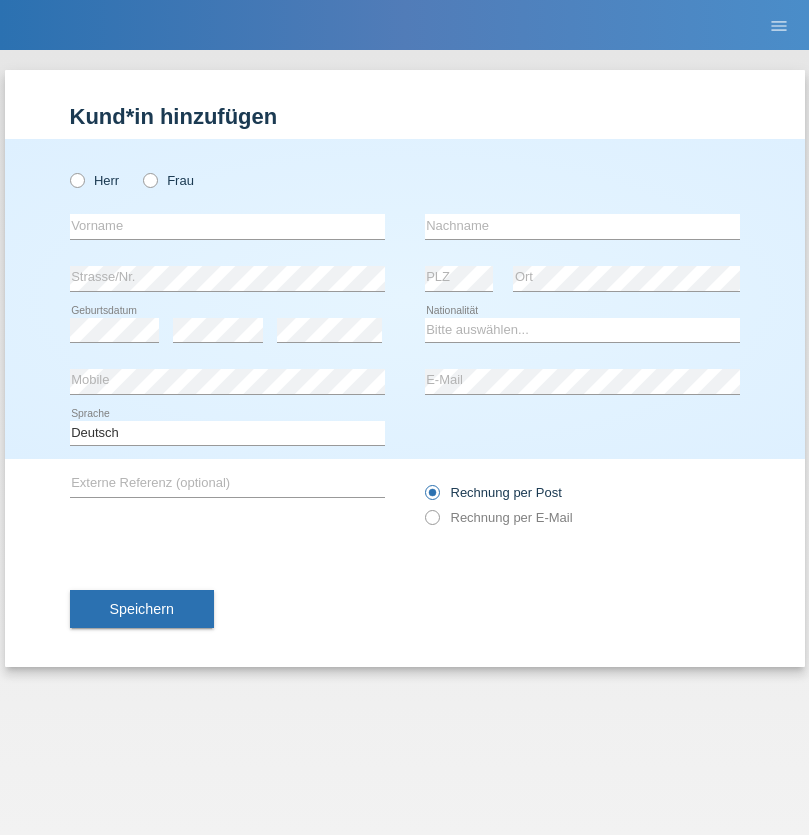 radio on "true" 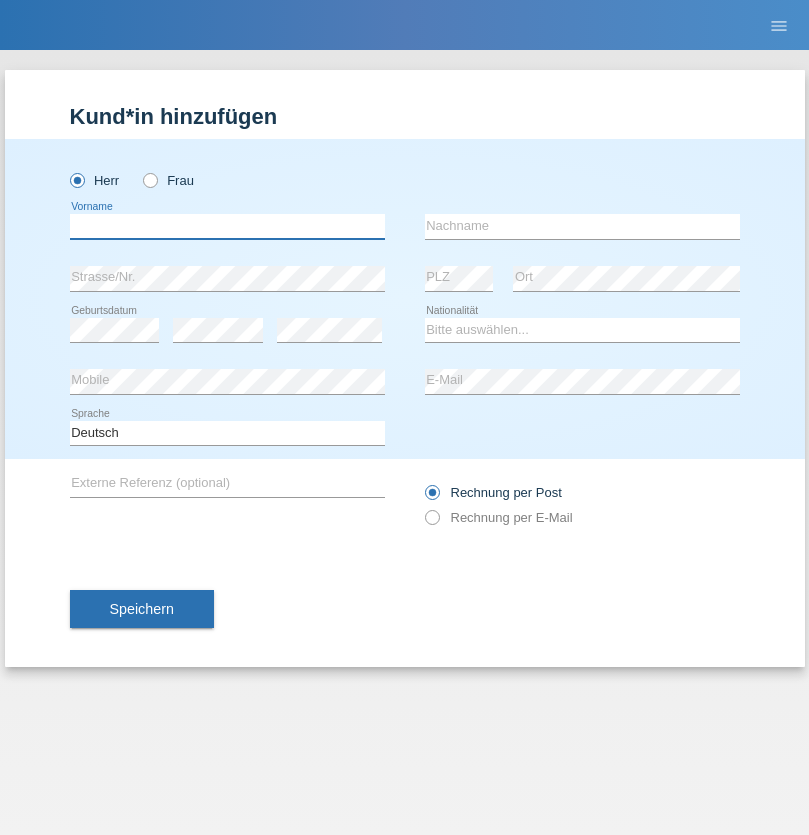 click at bounding box center [227, 226] 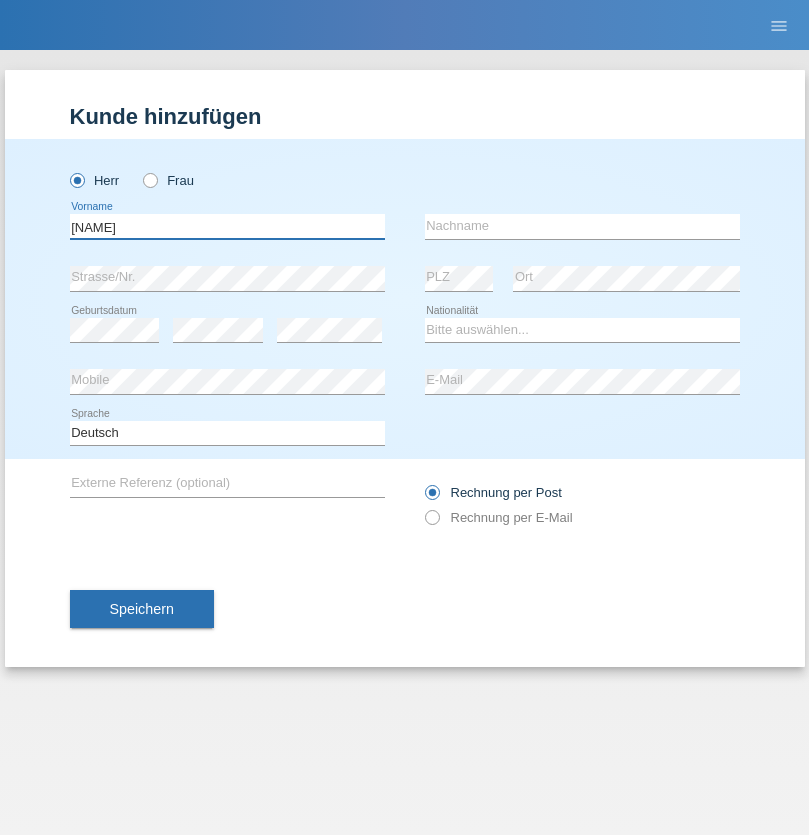 type on "Dirk" 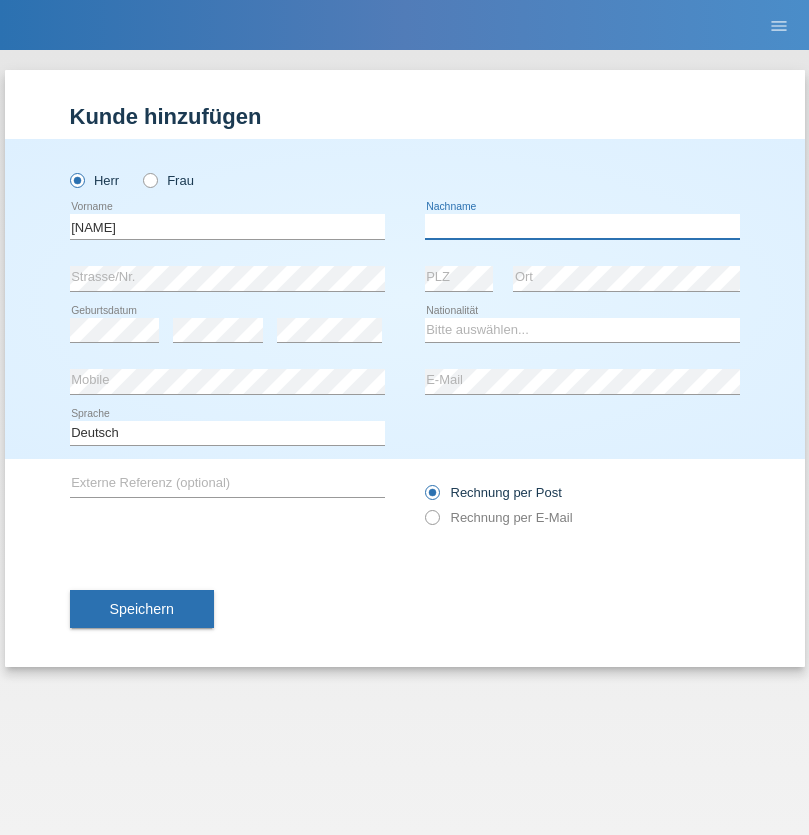 click at bounding box center [582, 226] 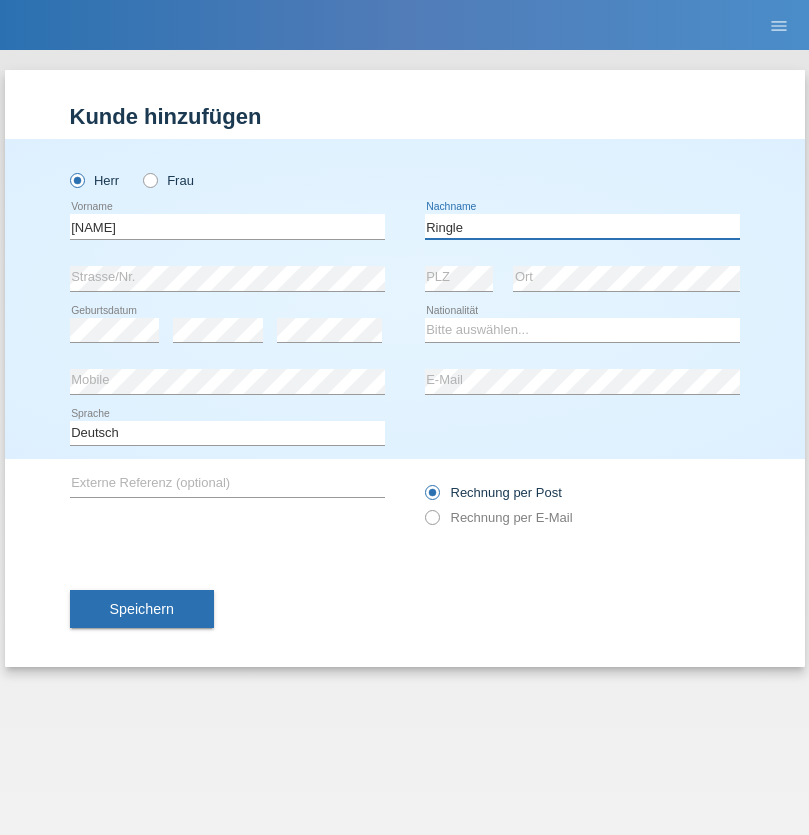 type on "Ringle" 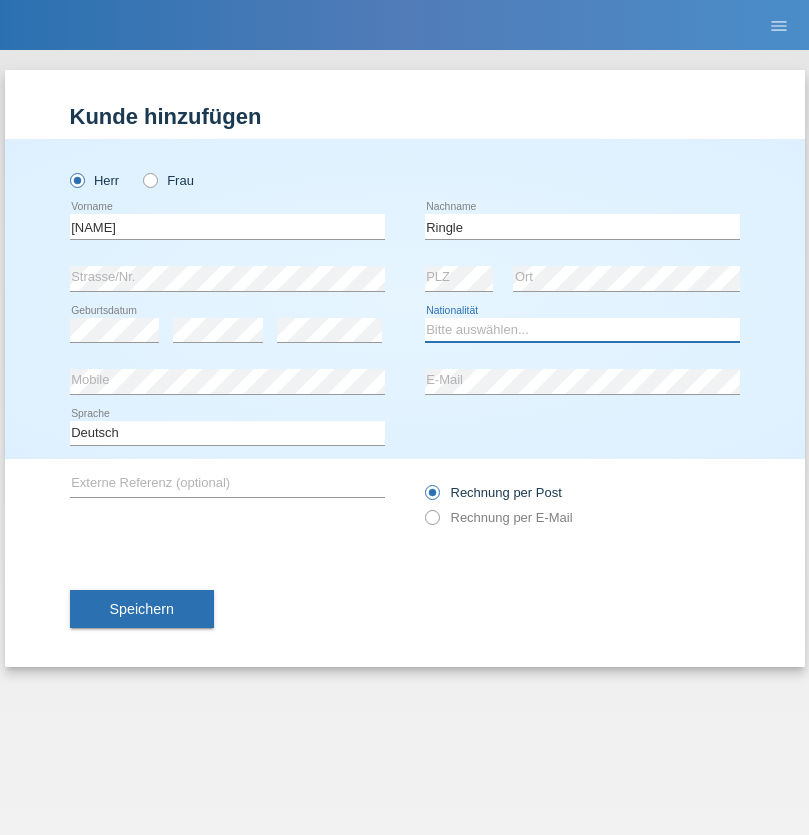 select on "DE" 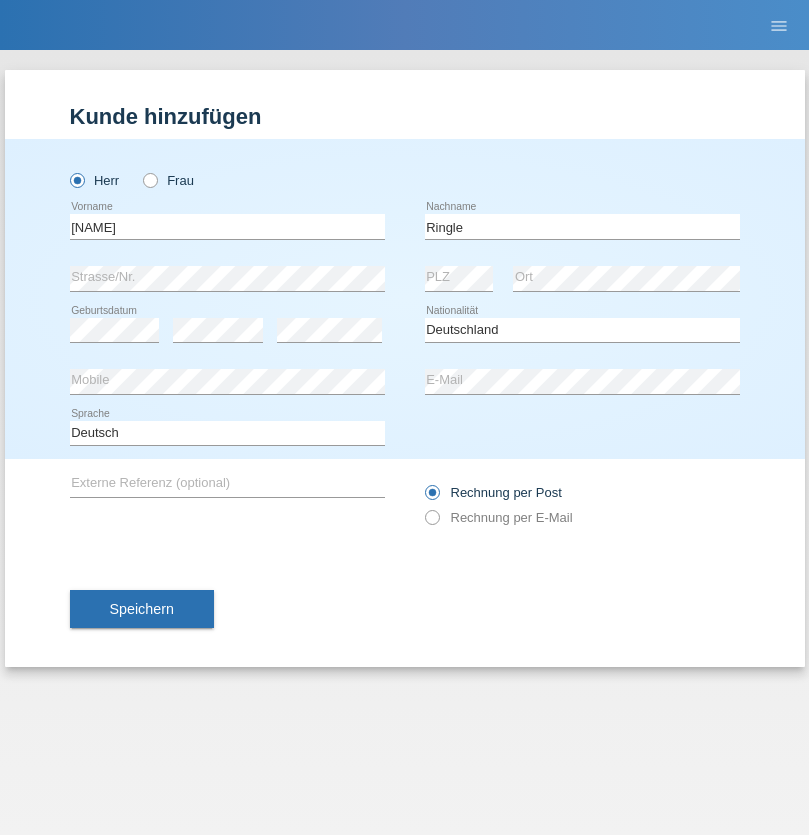 select on "C" 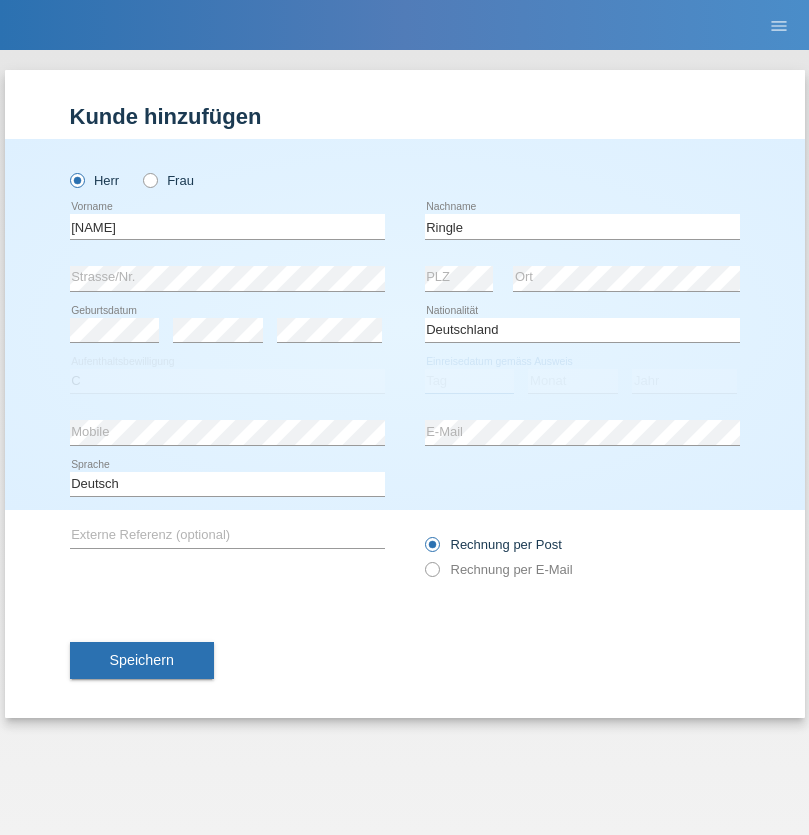 select on "06" 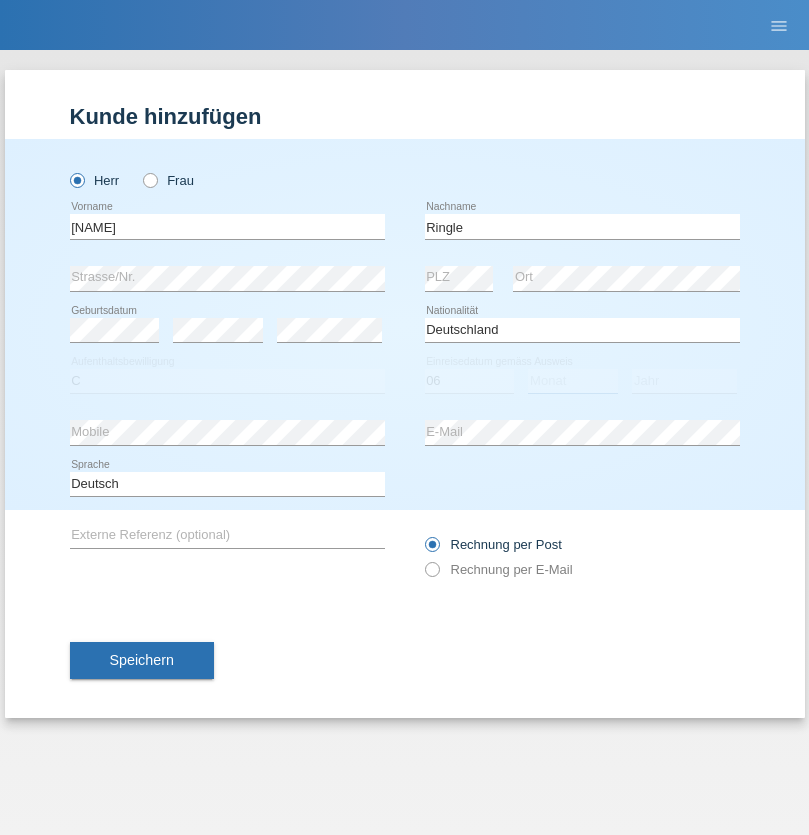 select on "01" 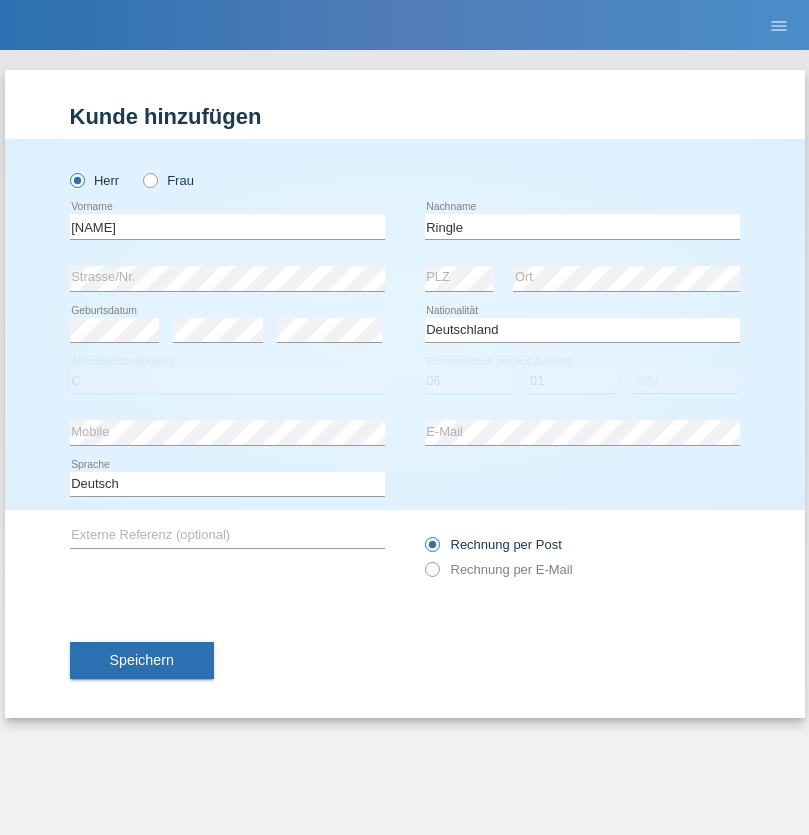 select on "2021" 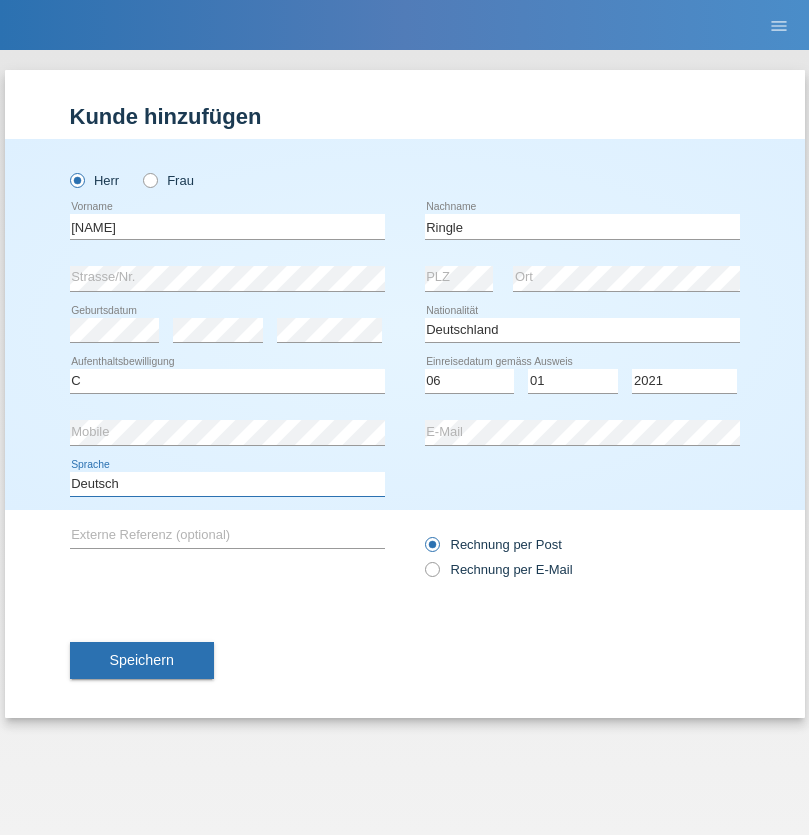 select on "en" 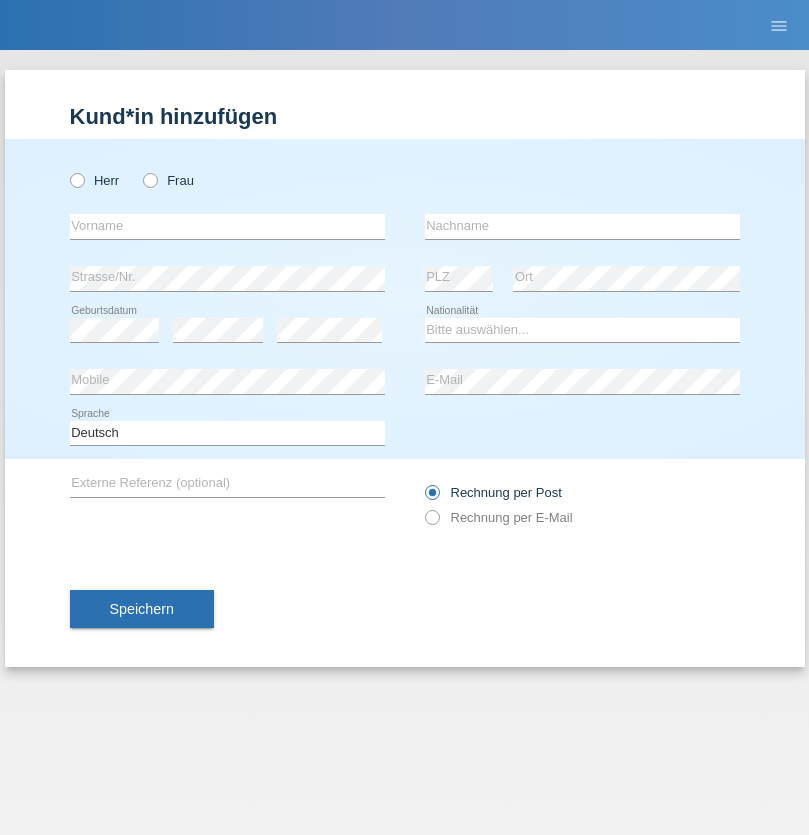 scroll, scrollTop: 0, scrollLeft: 0, axis: both 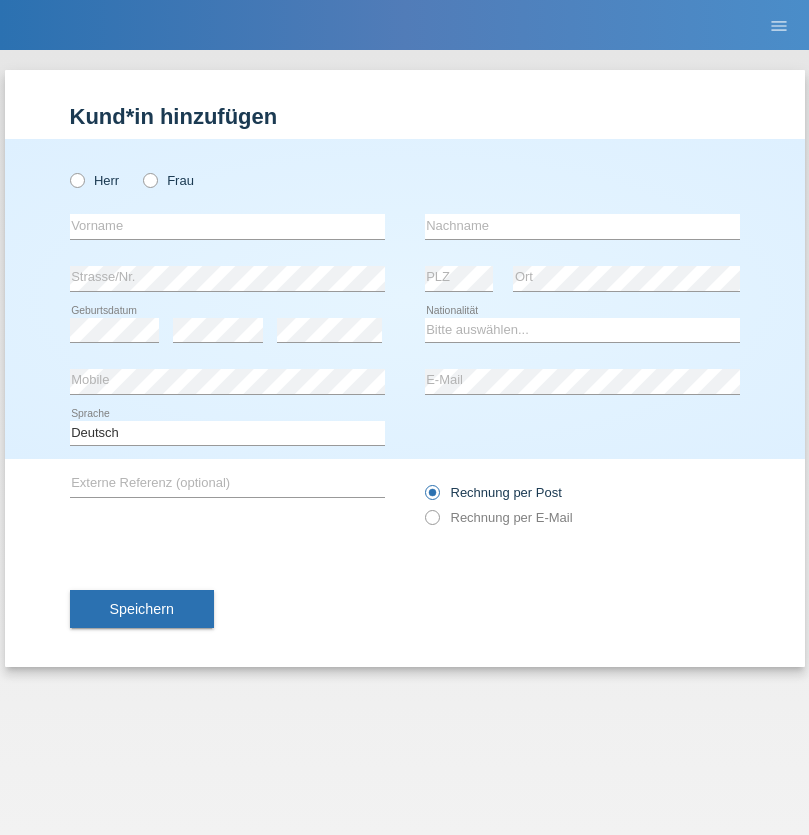 radio on "true" 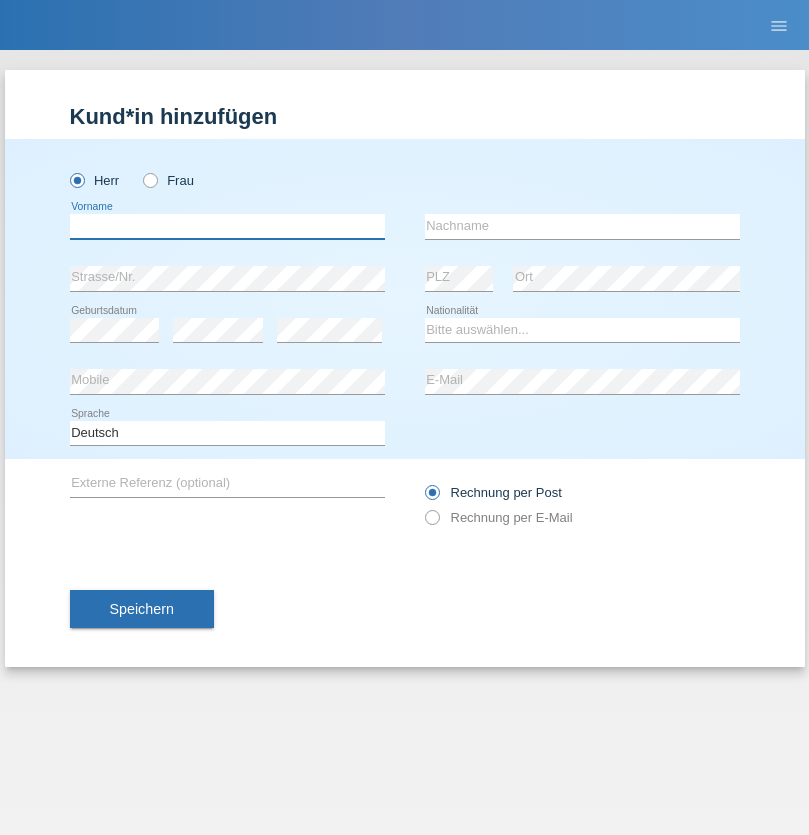 click at bounding box center [227, 226] 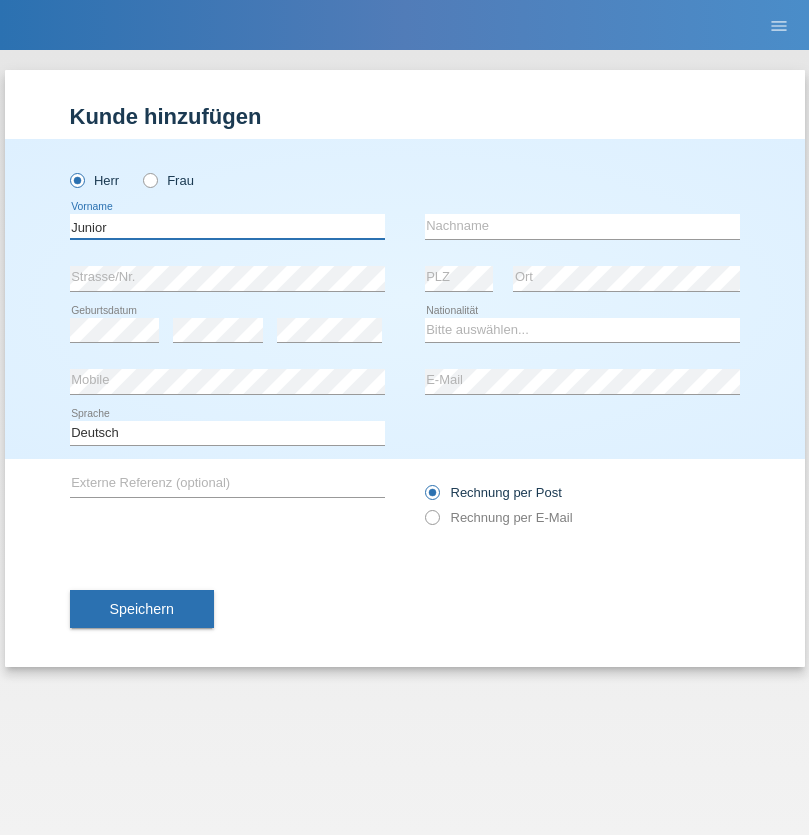 type on "Junior" 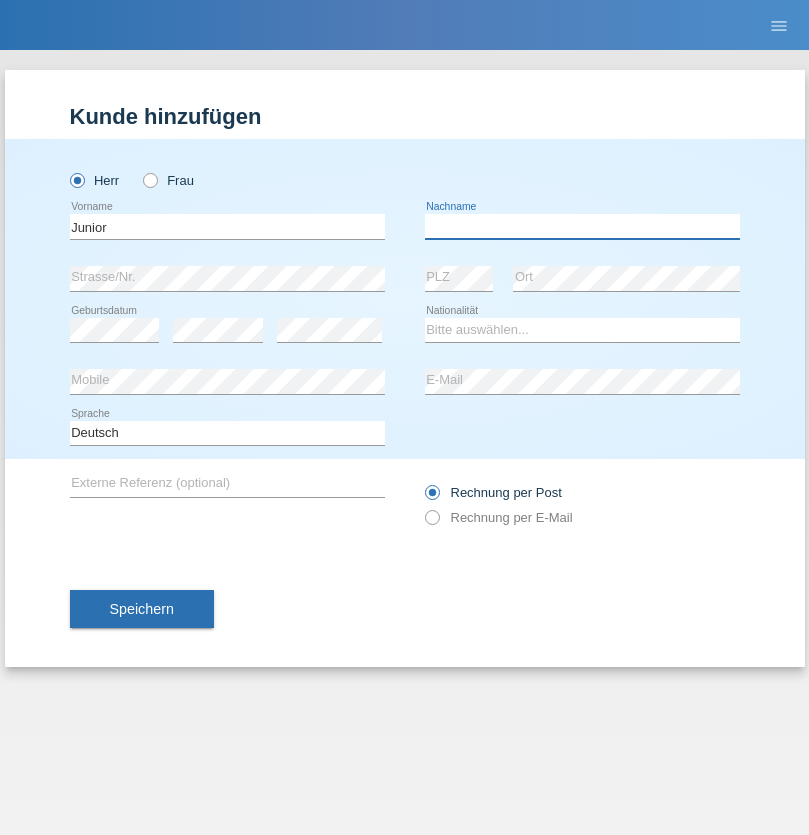 click at bounding box center [582, 226] 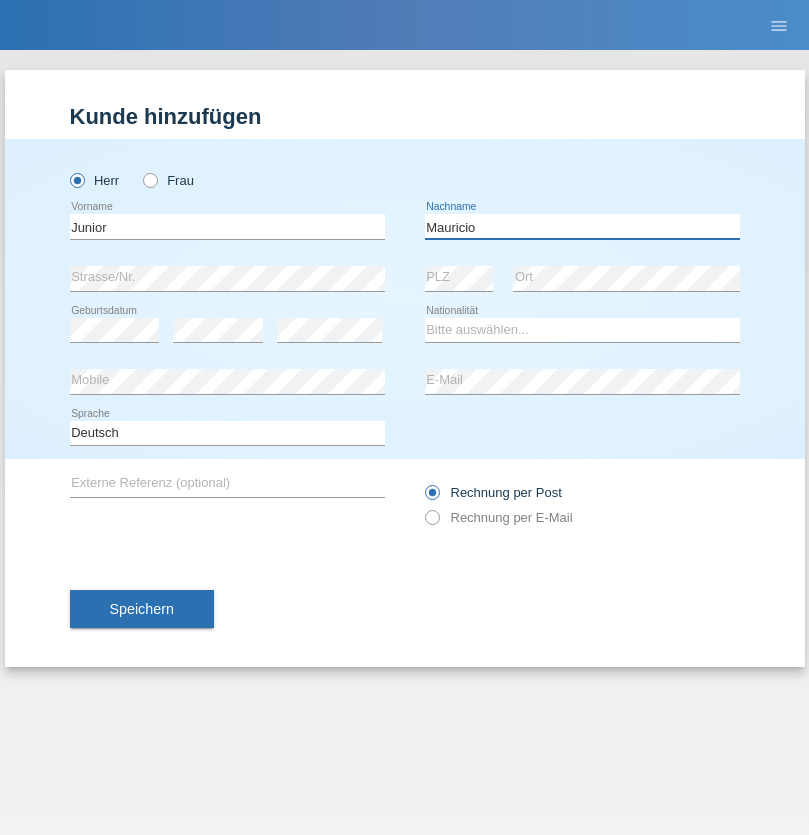 type on "Mauricio" 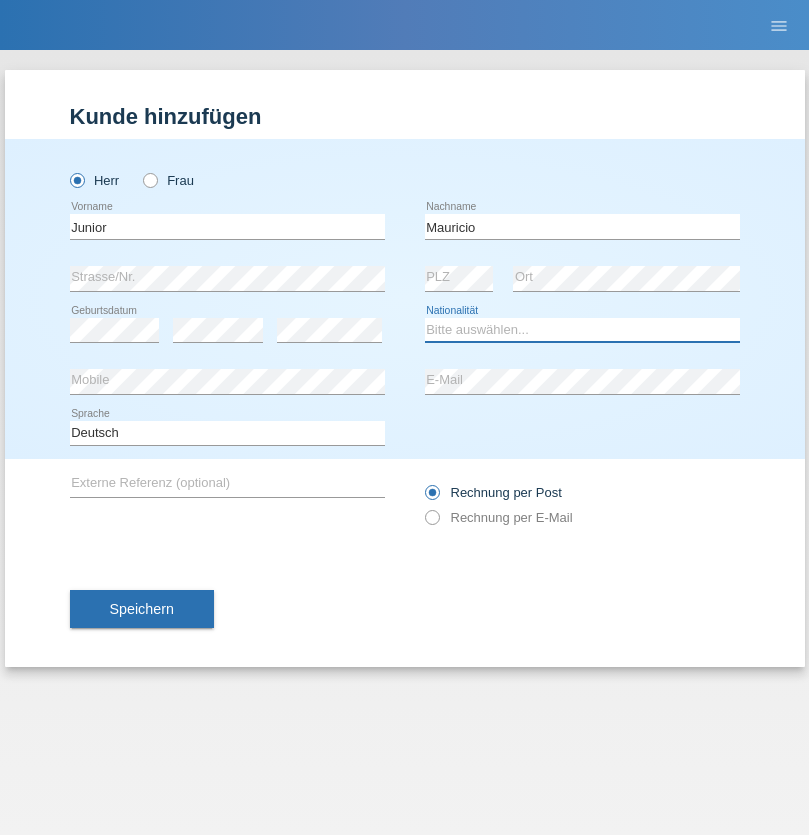 select on "CH" 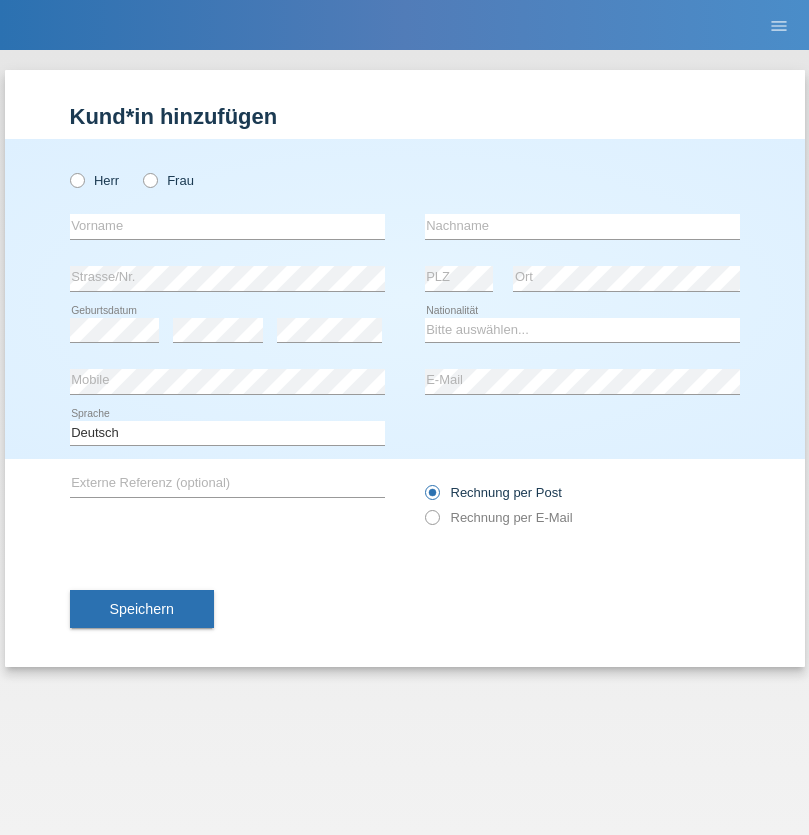scroll, scrollTop: 0, scrollLeft: 0, axis: both 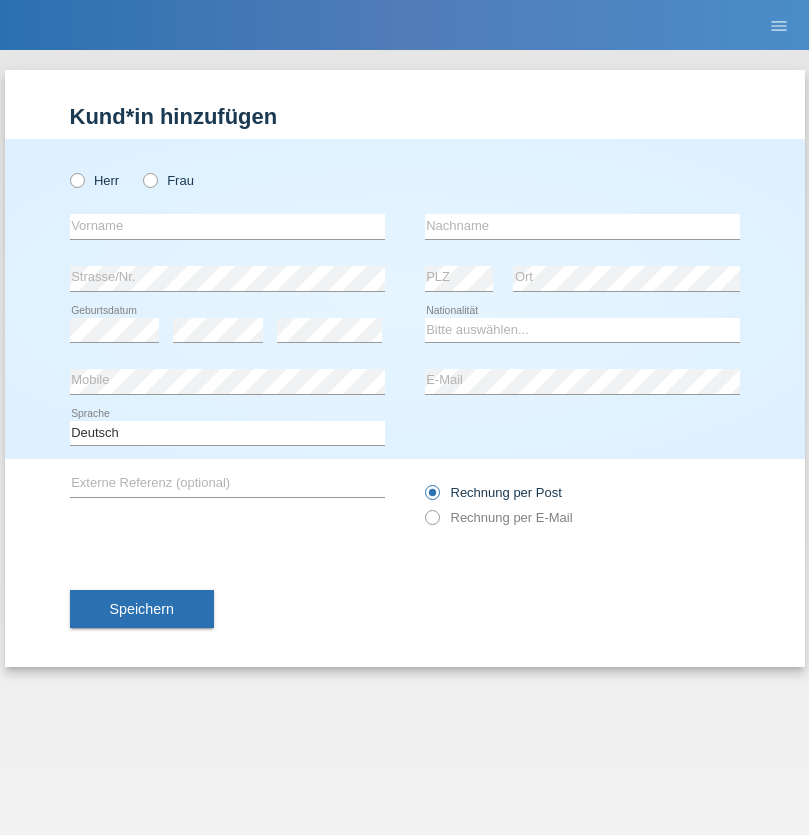 radio on "true" 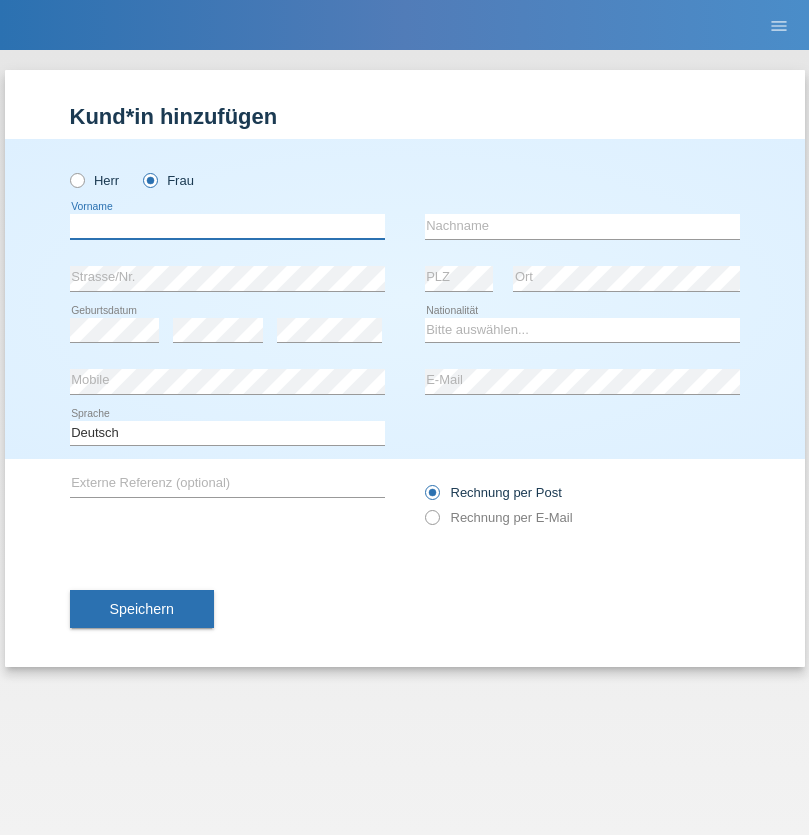 click at bounding box center [227, 226] 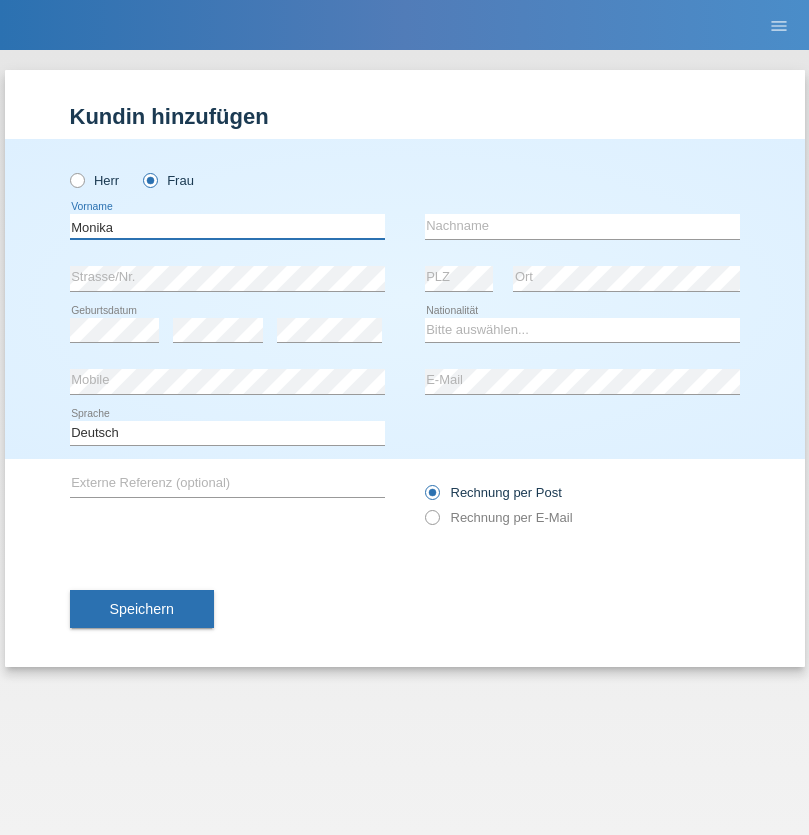 type on "Monika" 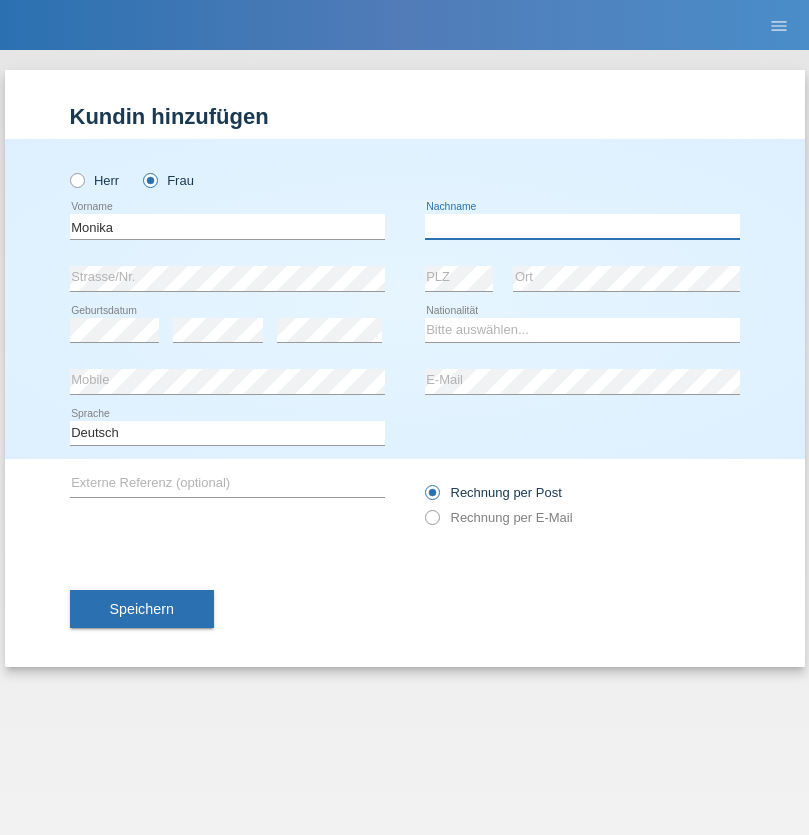 click at bounding box center [582, 226] 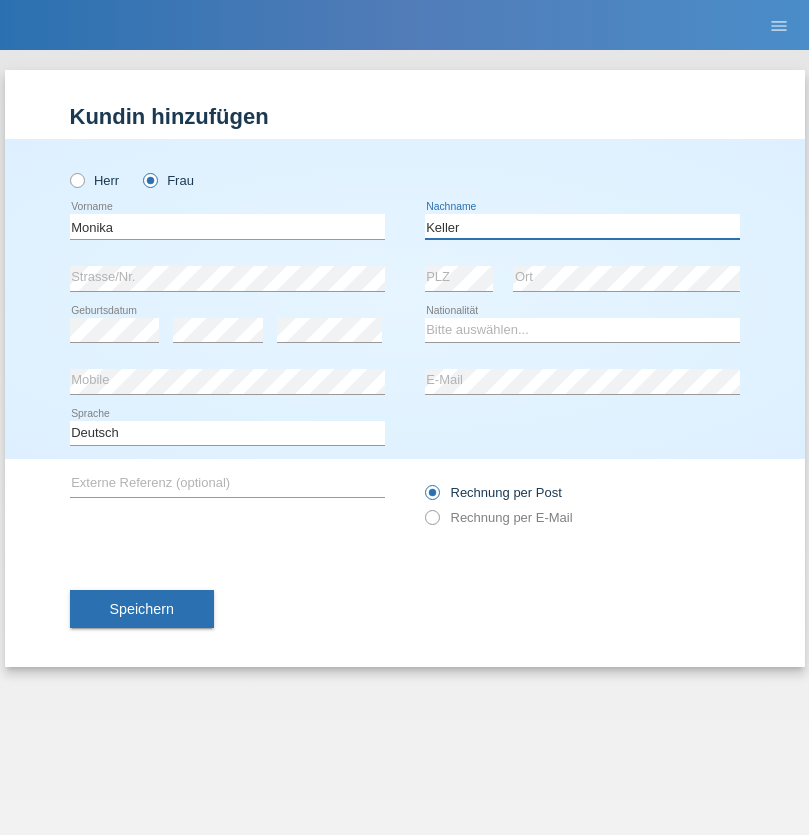type on "Keller" 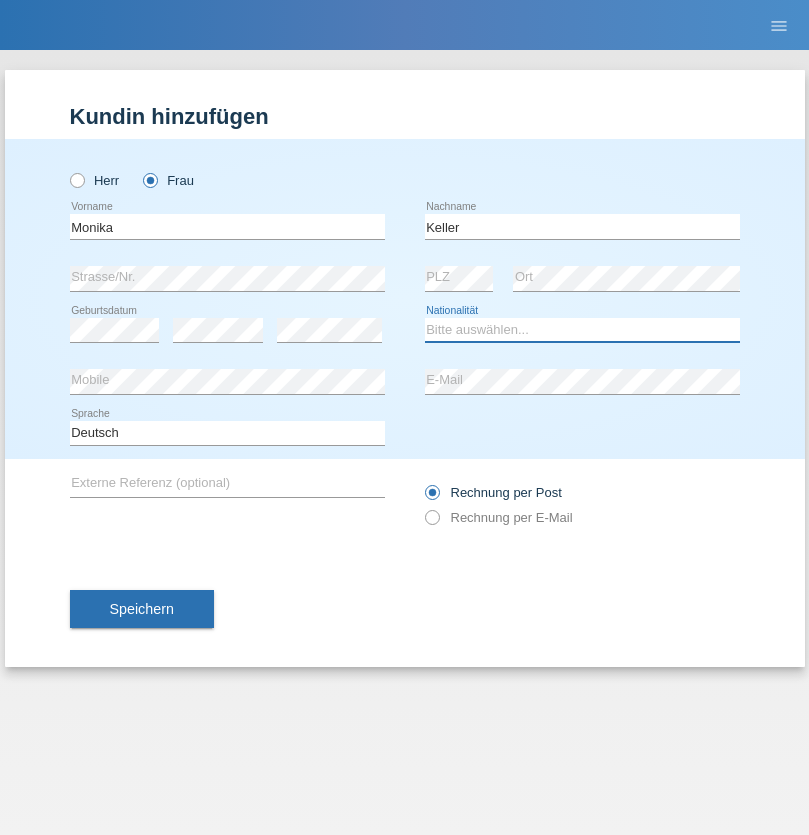 select on "CH" 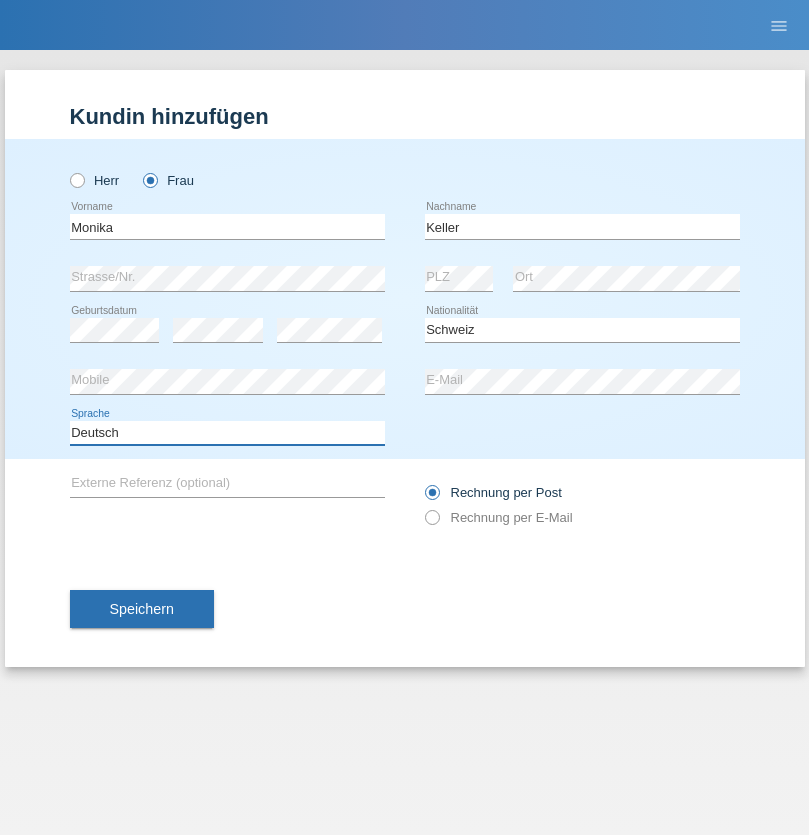 select on "en" 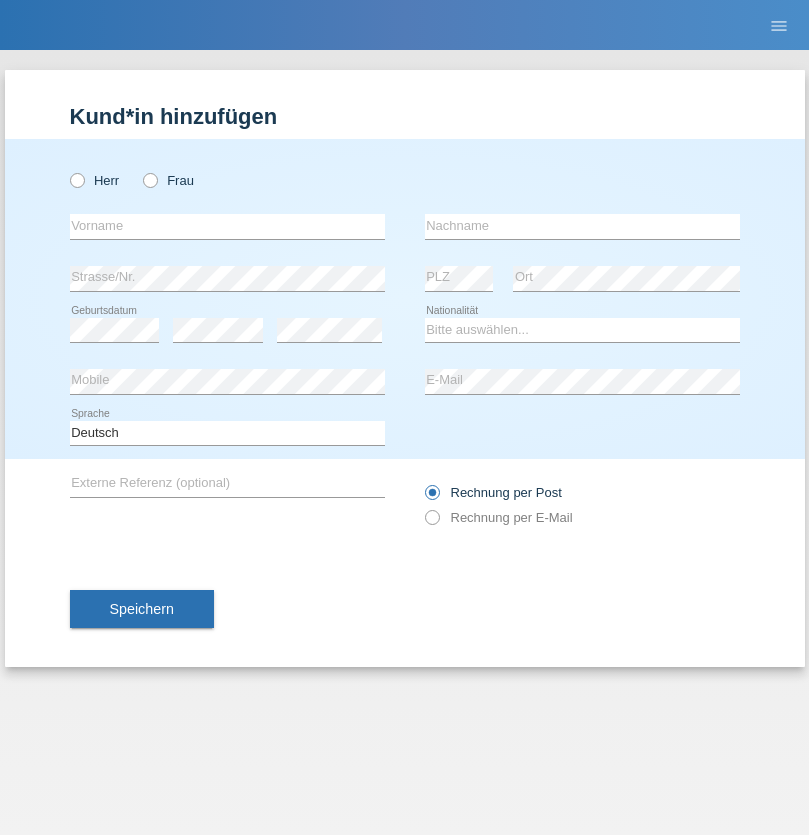 scroll, scrollTop: 0, scrollLeft: 0, axis: both 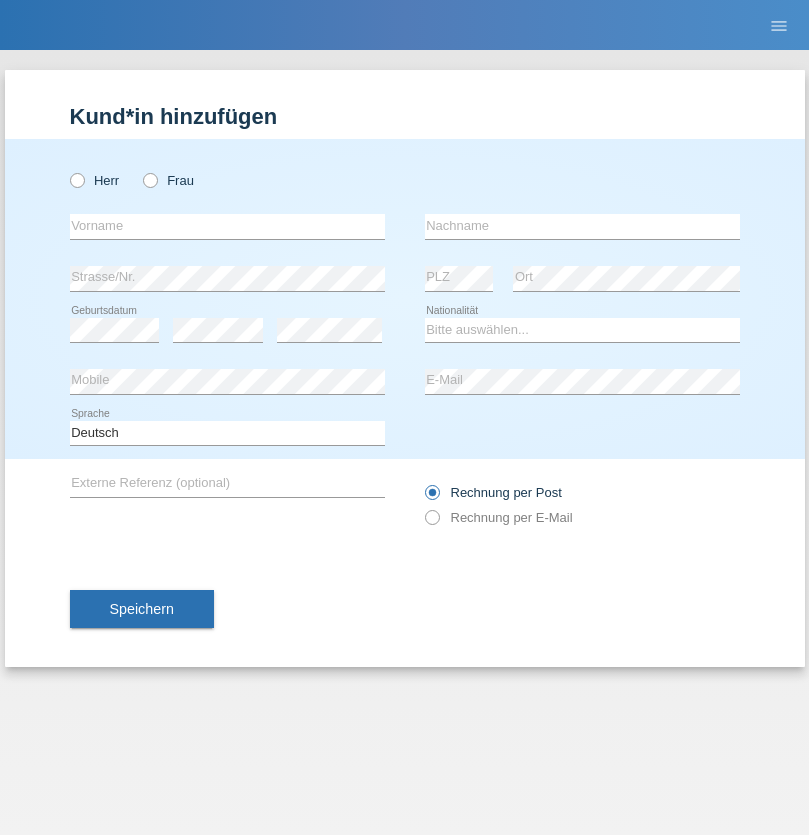 radio on "true" 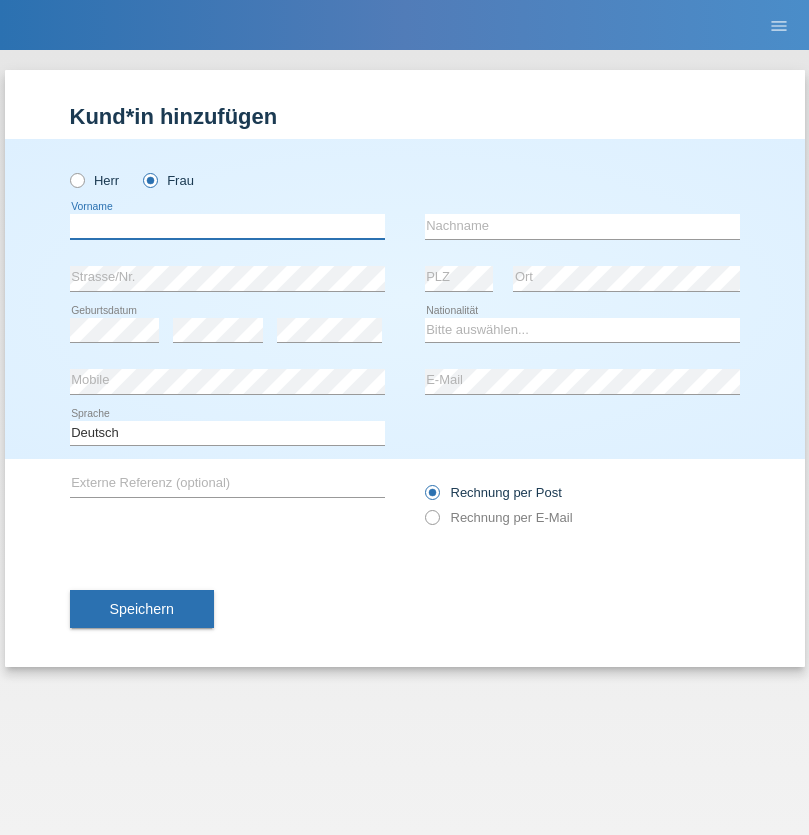 click at bounding box center [227, 226] 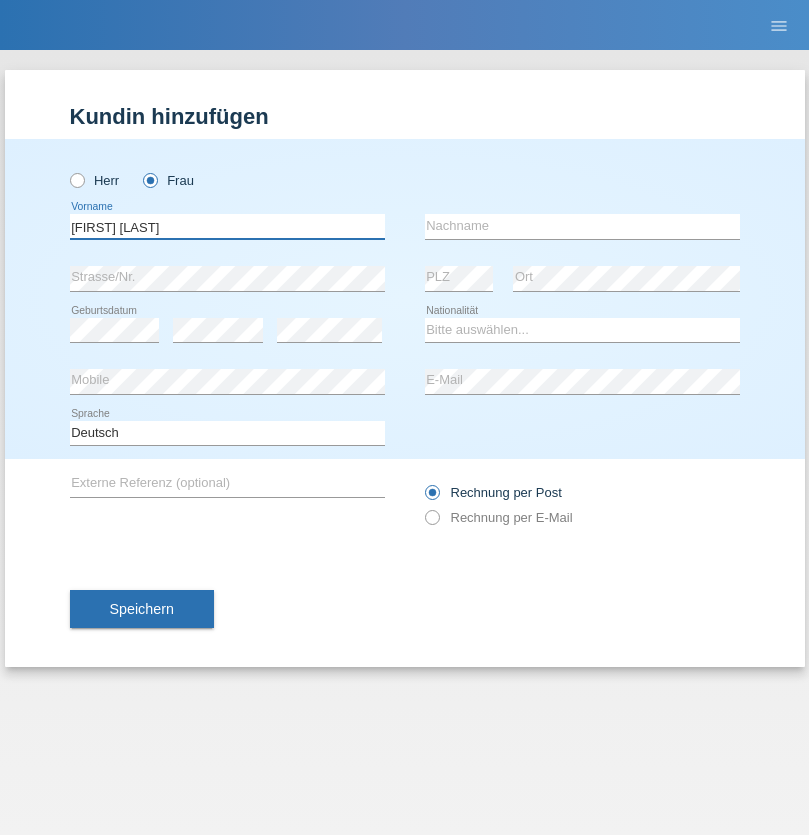 type on "[FIRST] [LAST]" 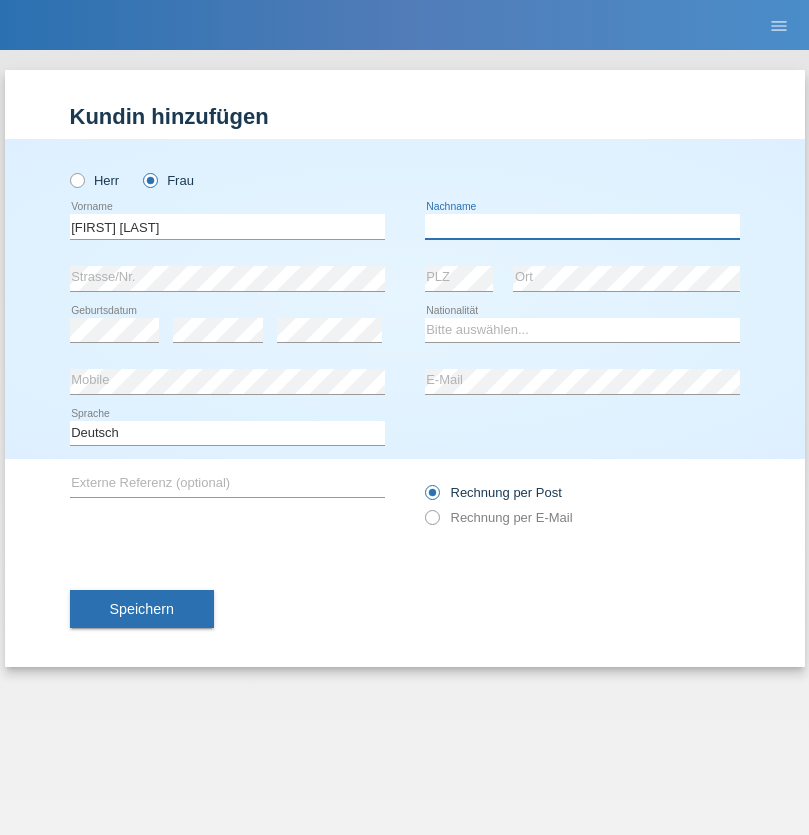click at bounding box center (582, 226) 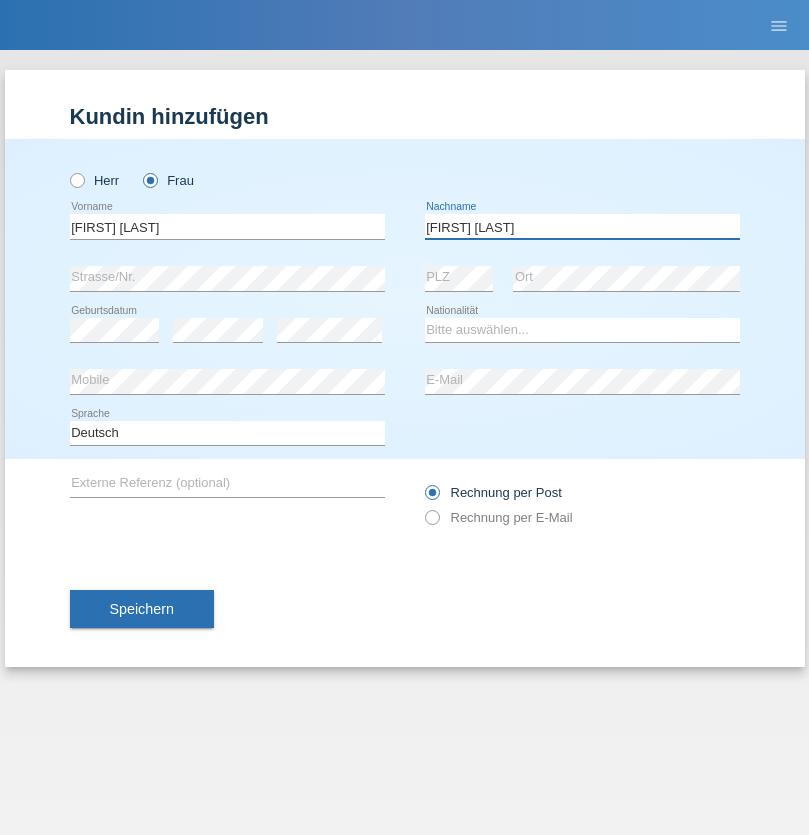 type on "[FIRST] [LAST]" 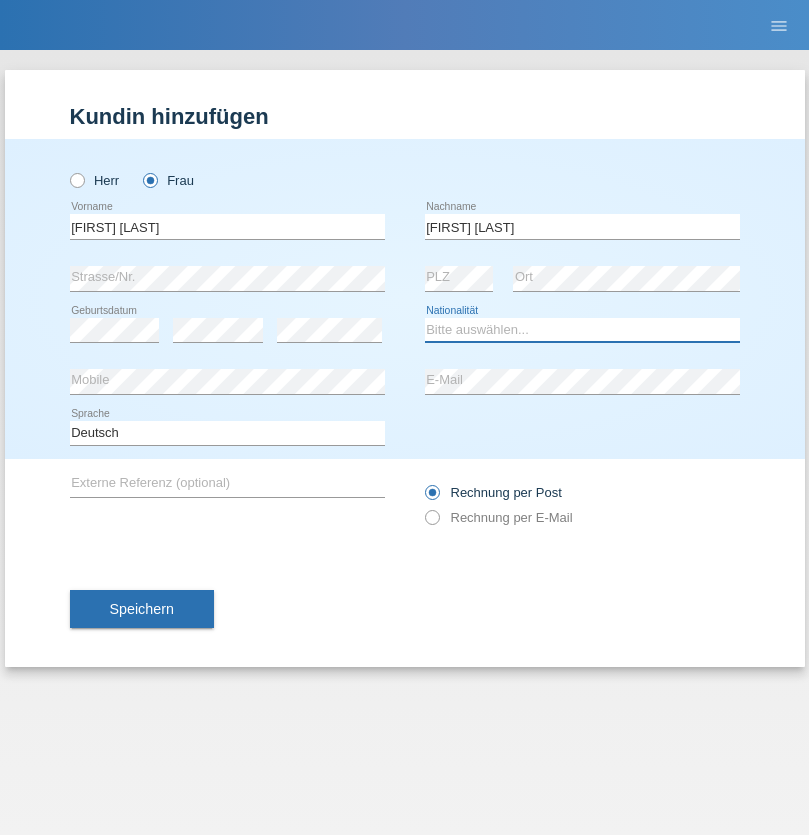 select on "CH" 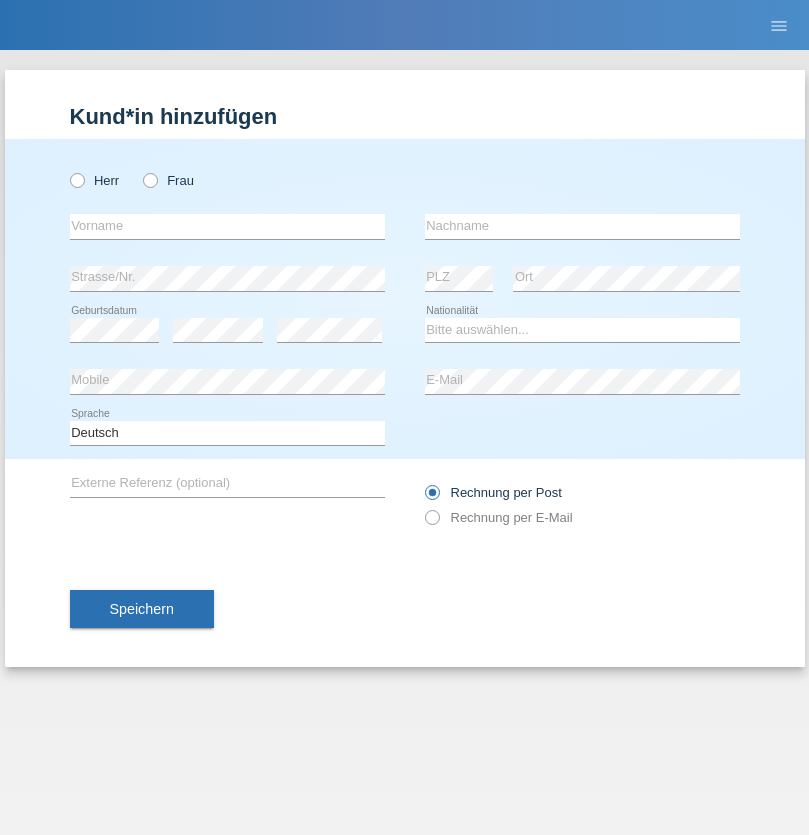 scroll, scrollTop: 0, scrollLeft: 0, axis: both 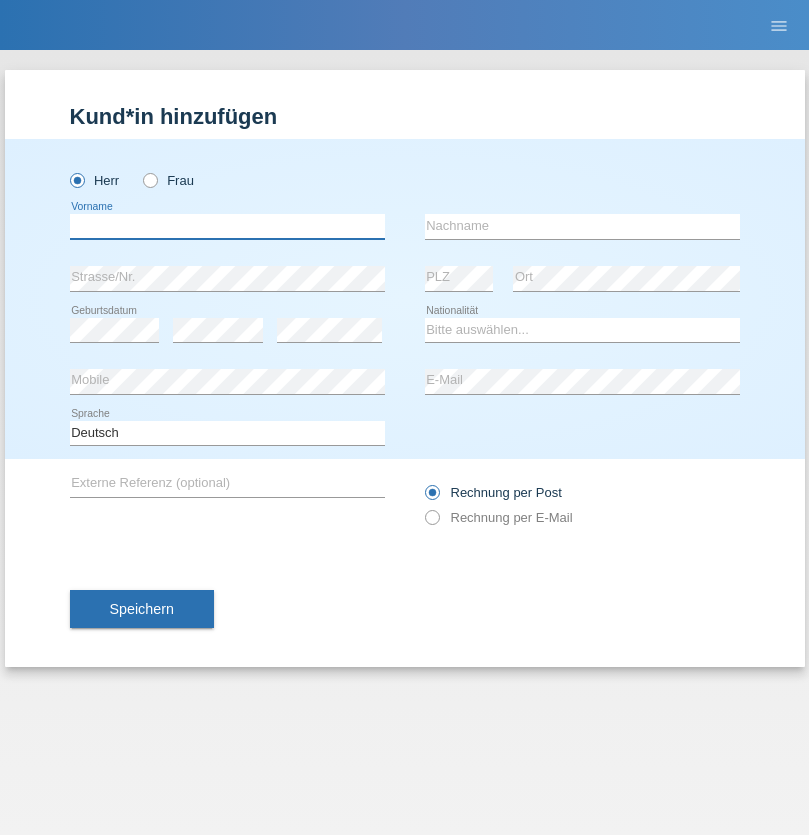click at bounding box center (227, 226) 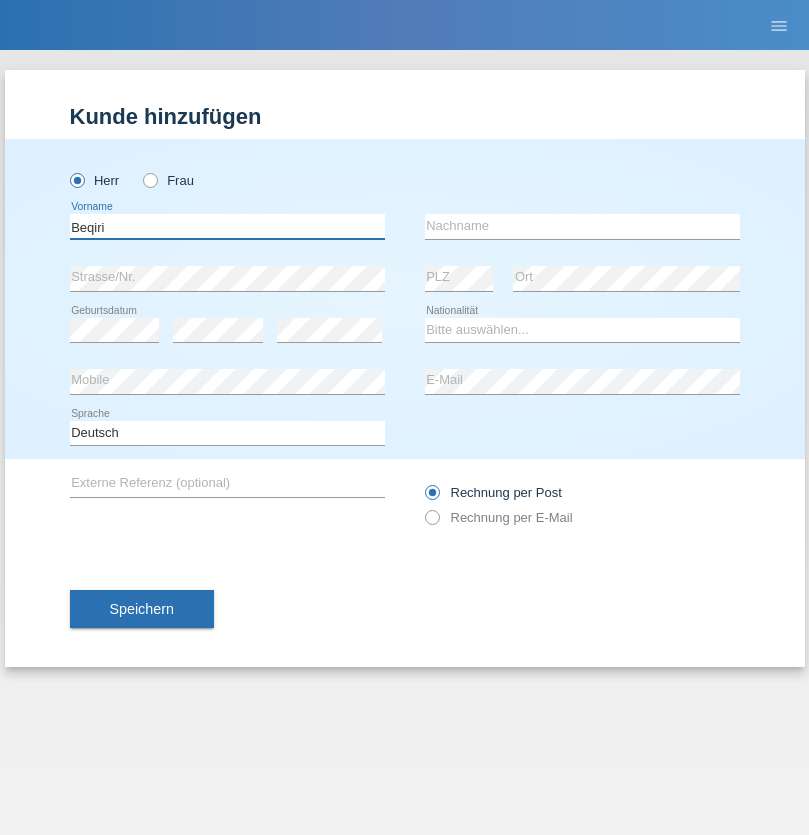 type on "Beqiri" 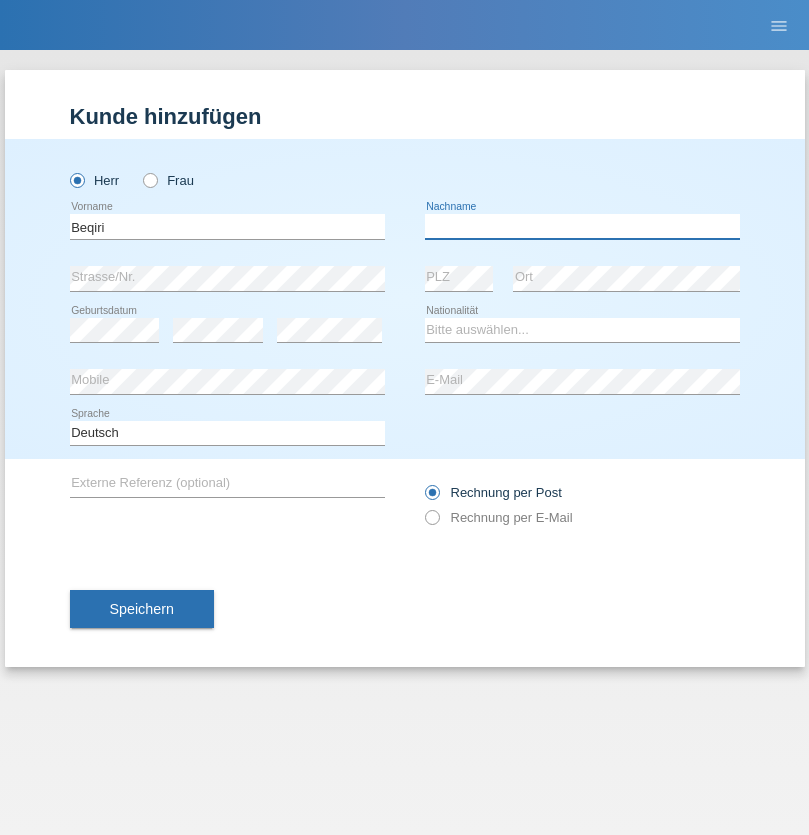 click at bounding box center [582, 226] 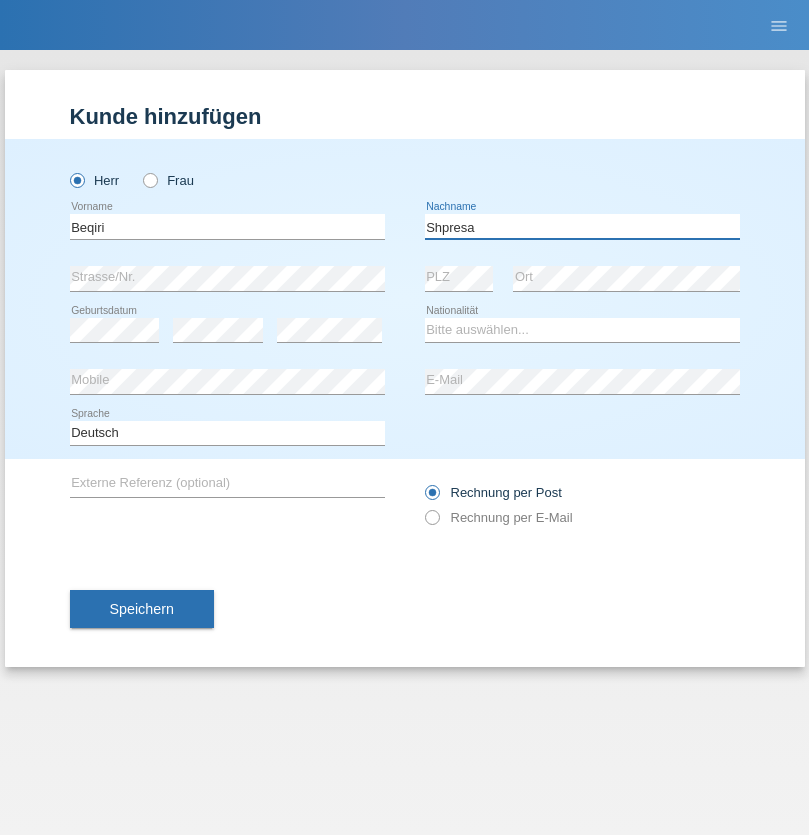 type on "Shpresa" 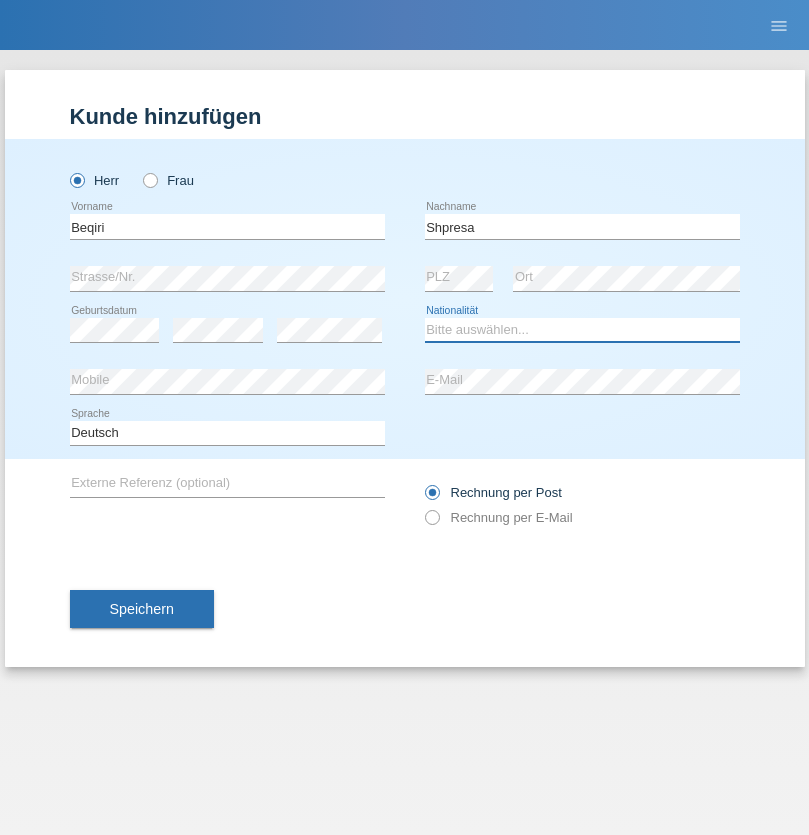 select on "XK" 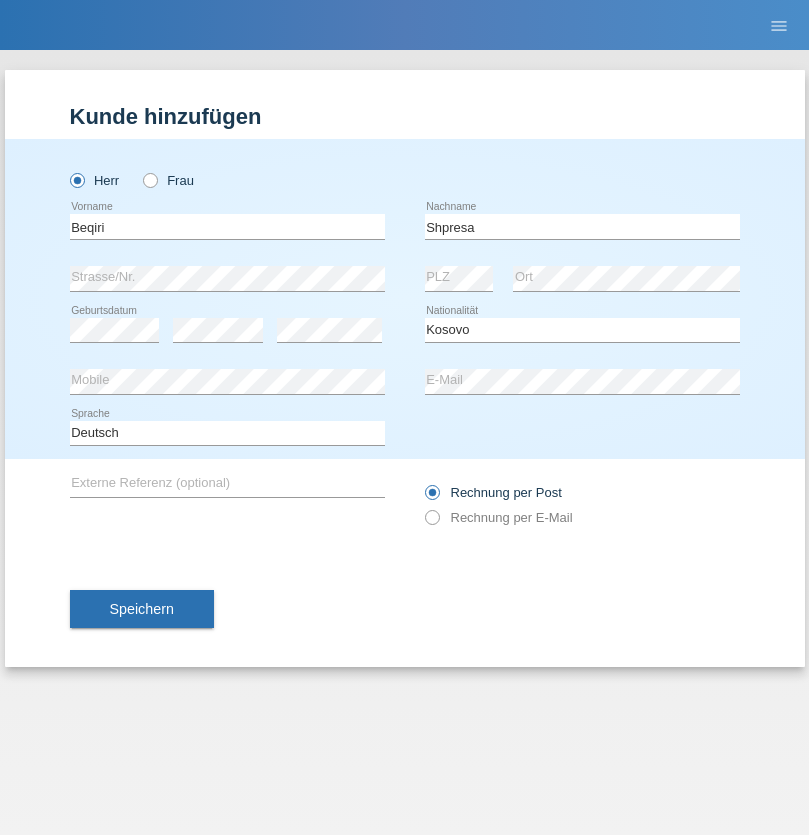 select on "C" 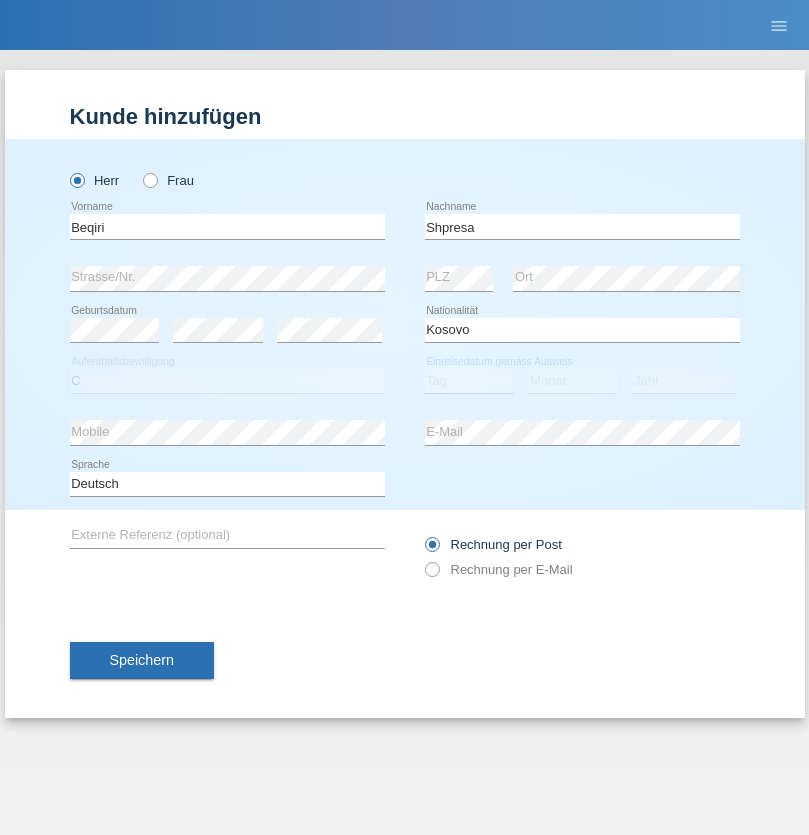 select on "08" 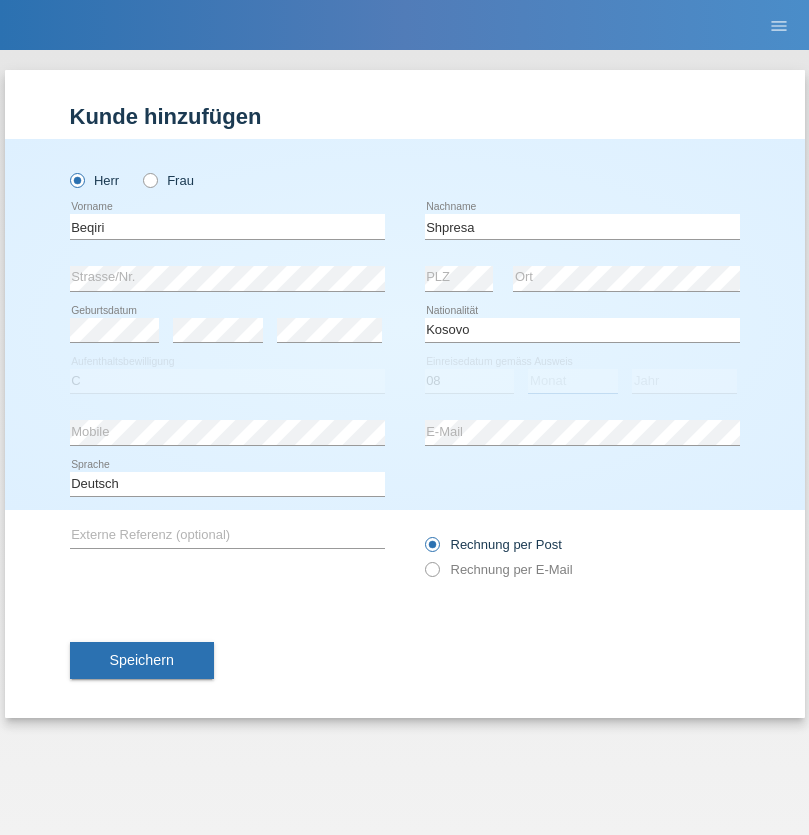 select on "02" 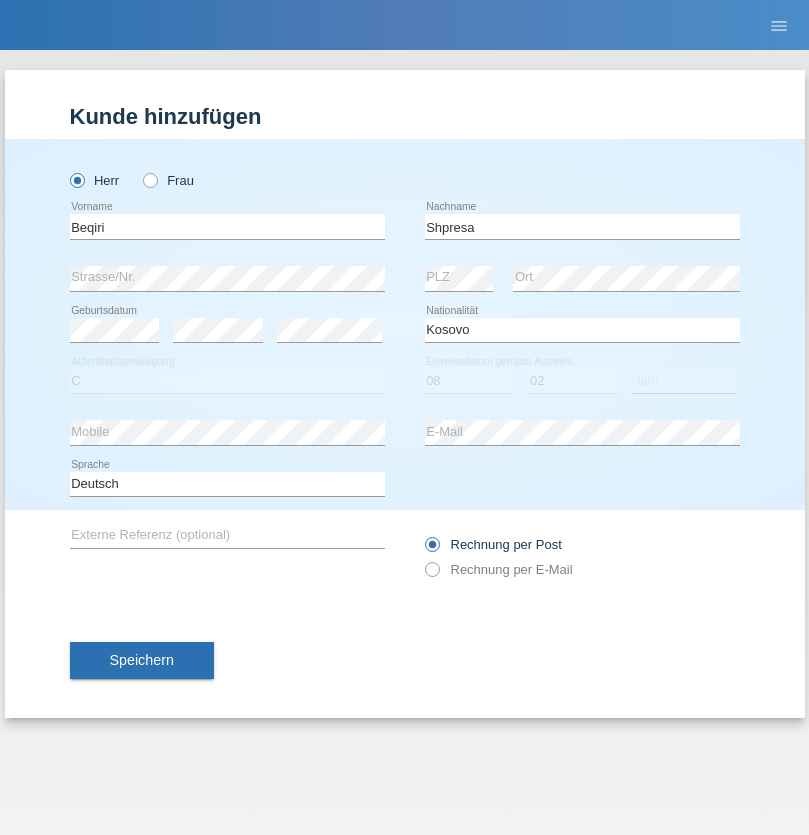 select on "1979" 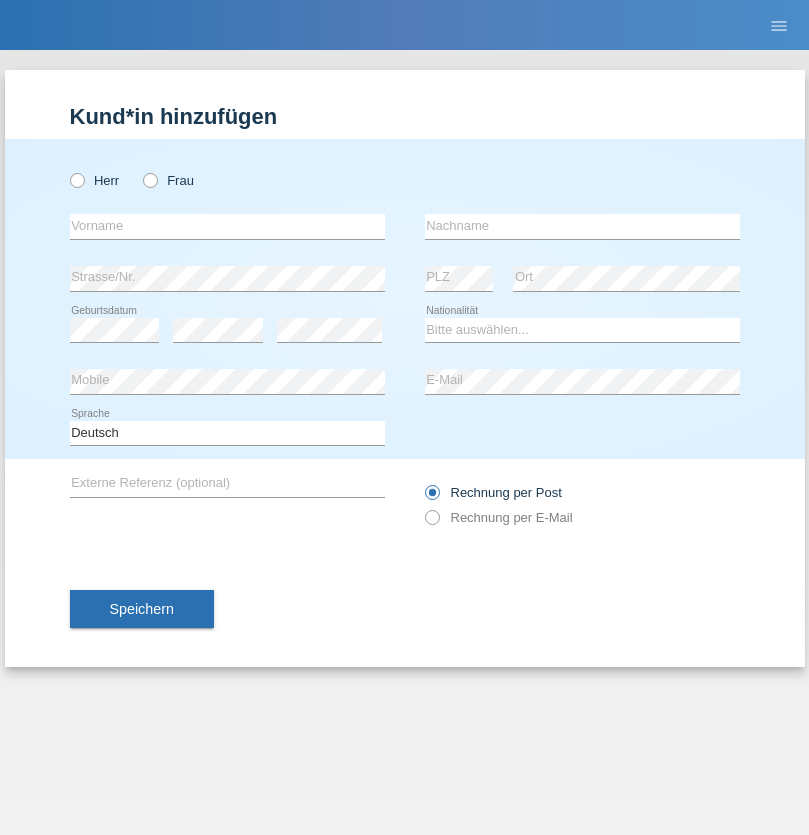 scroll, scrollTop: 0, scrollLeft: 0, axis: both 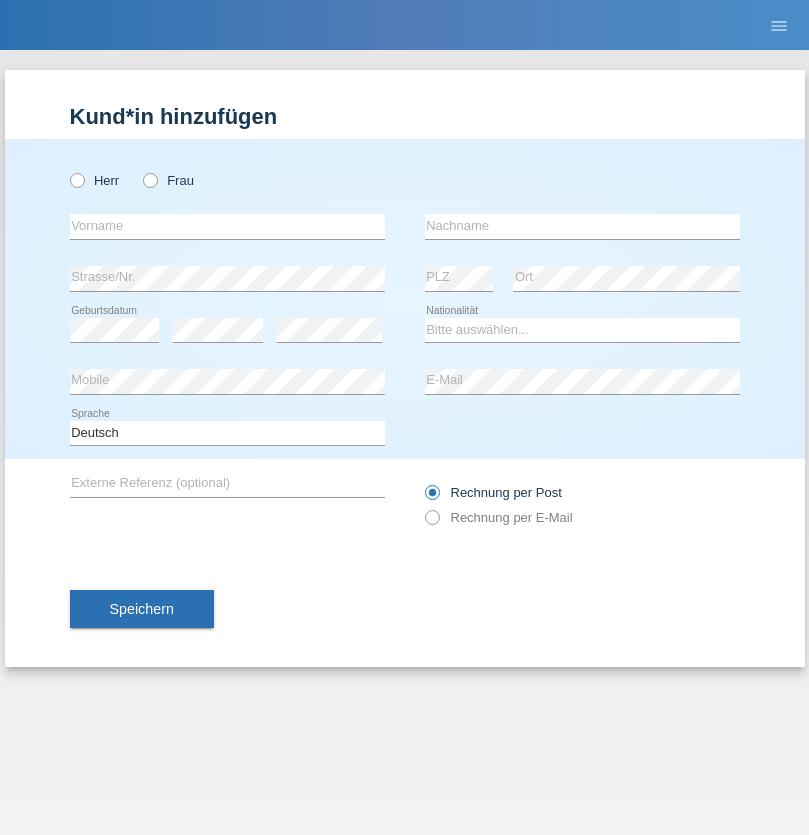 radio on "true" 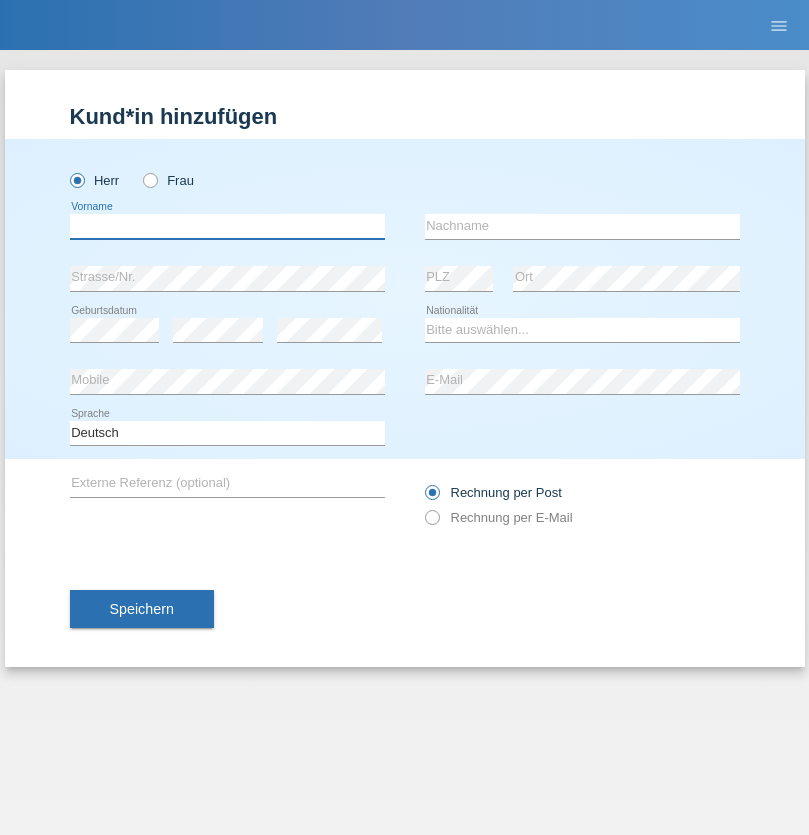 click at bounding box center (227, 226) 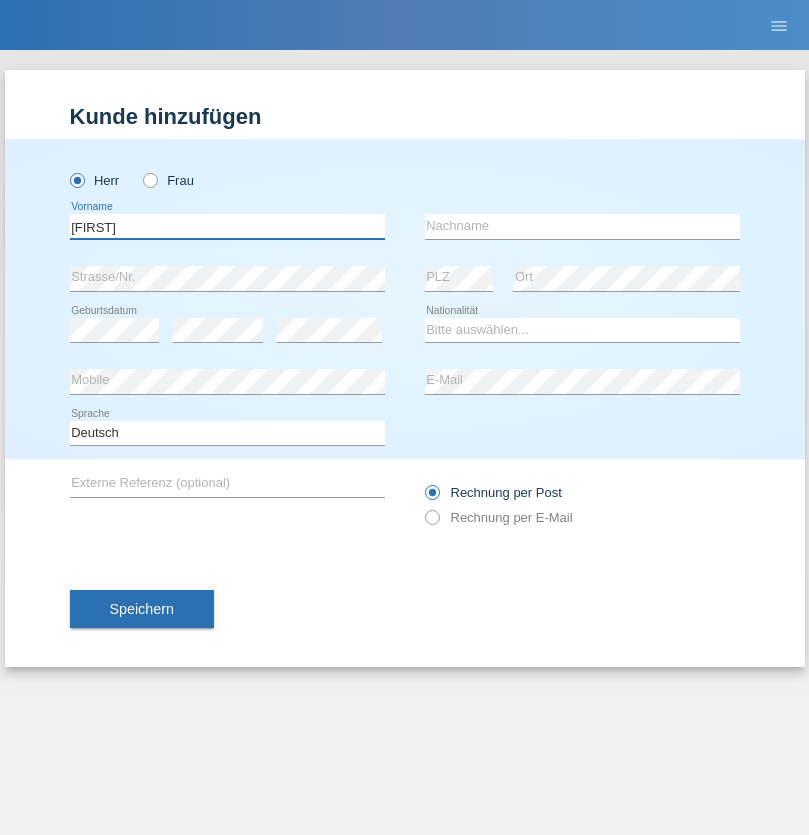 type on "[FIRST]" 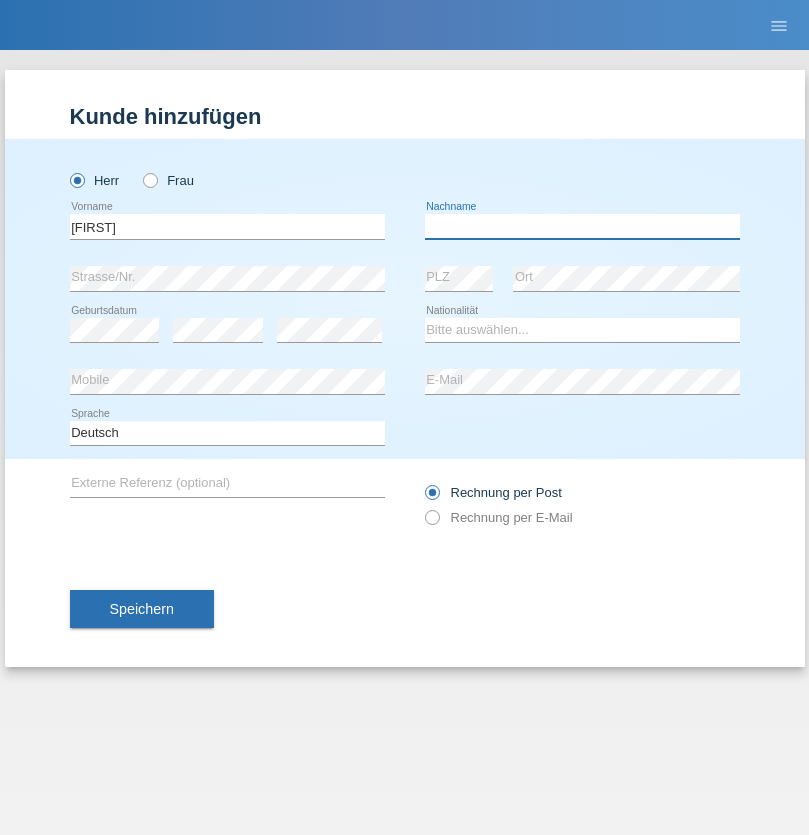 click at bounding box center (582, 226) 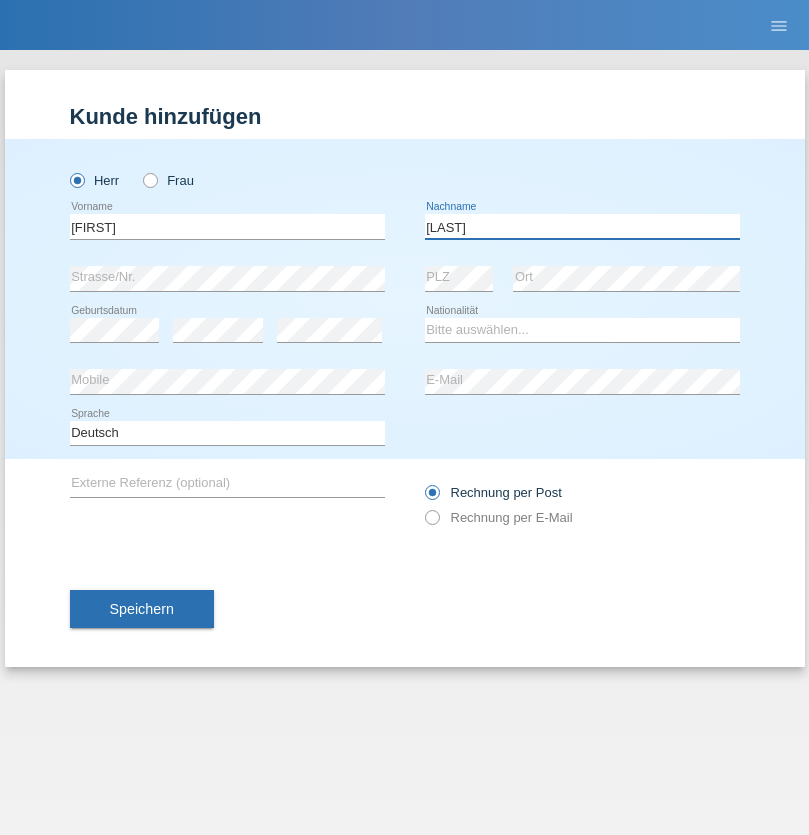 type on "[LAST]" 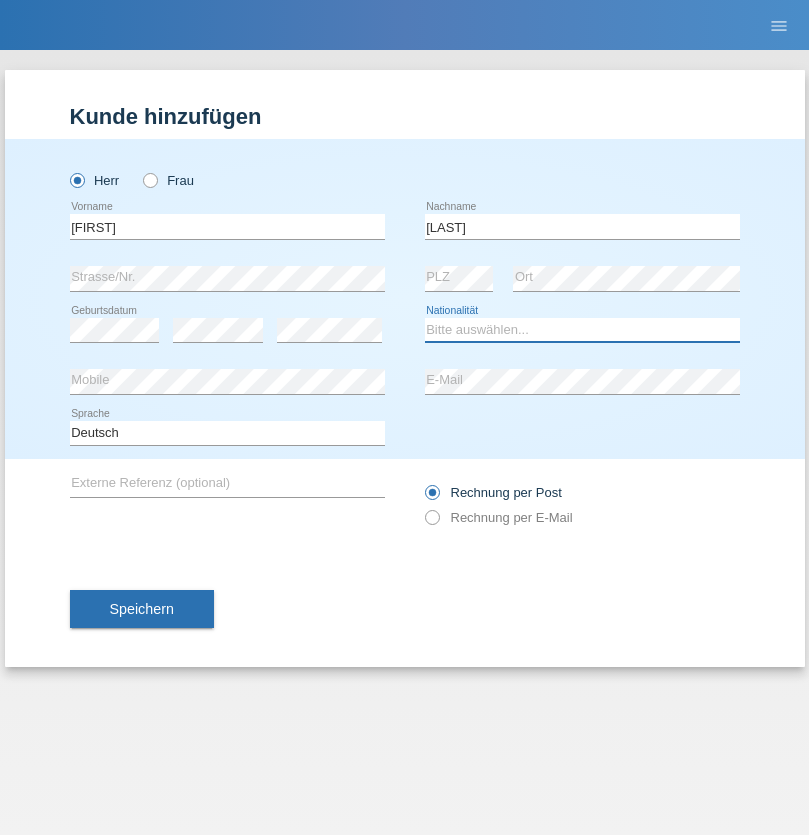 select on "CH" 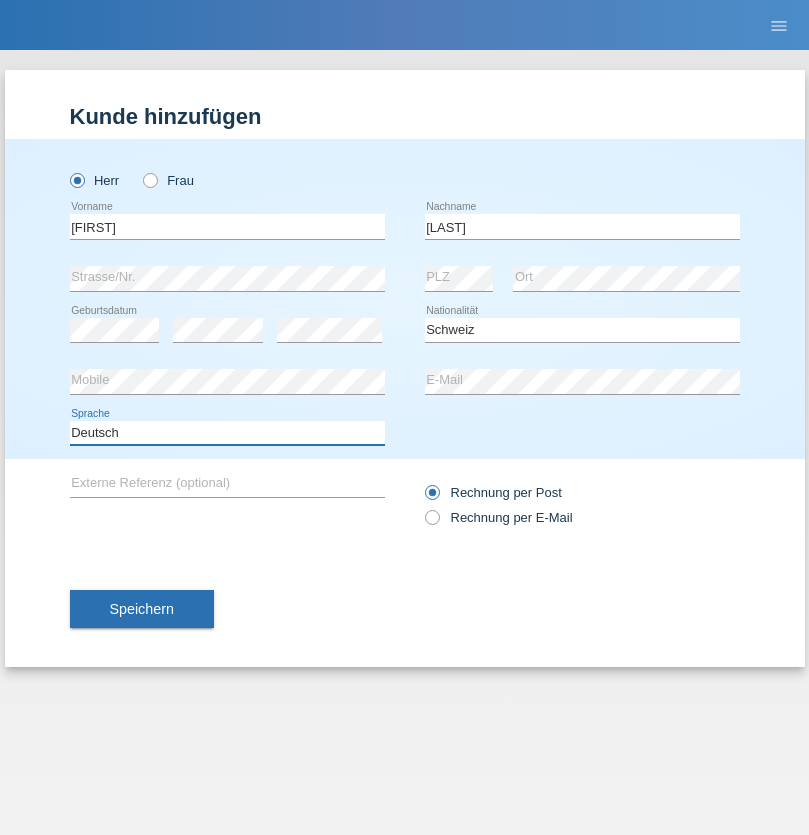 select on "en" 